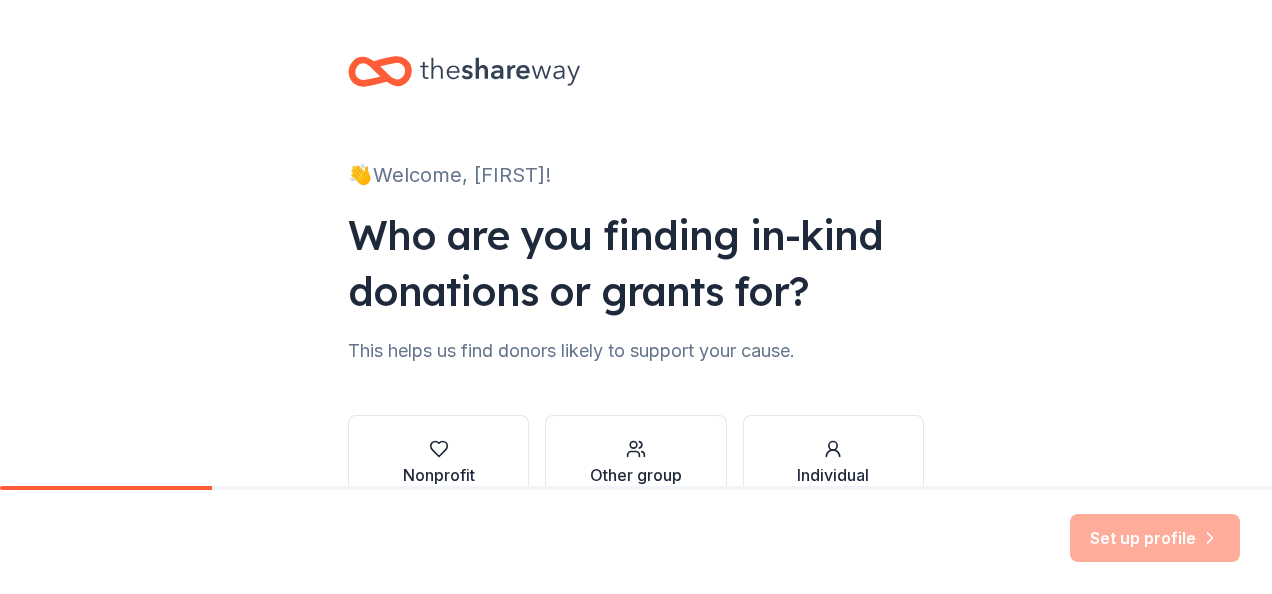 scroll, scrollTop: 0, scrollLeft: 0, axis: both 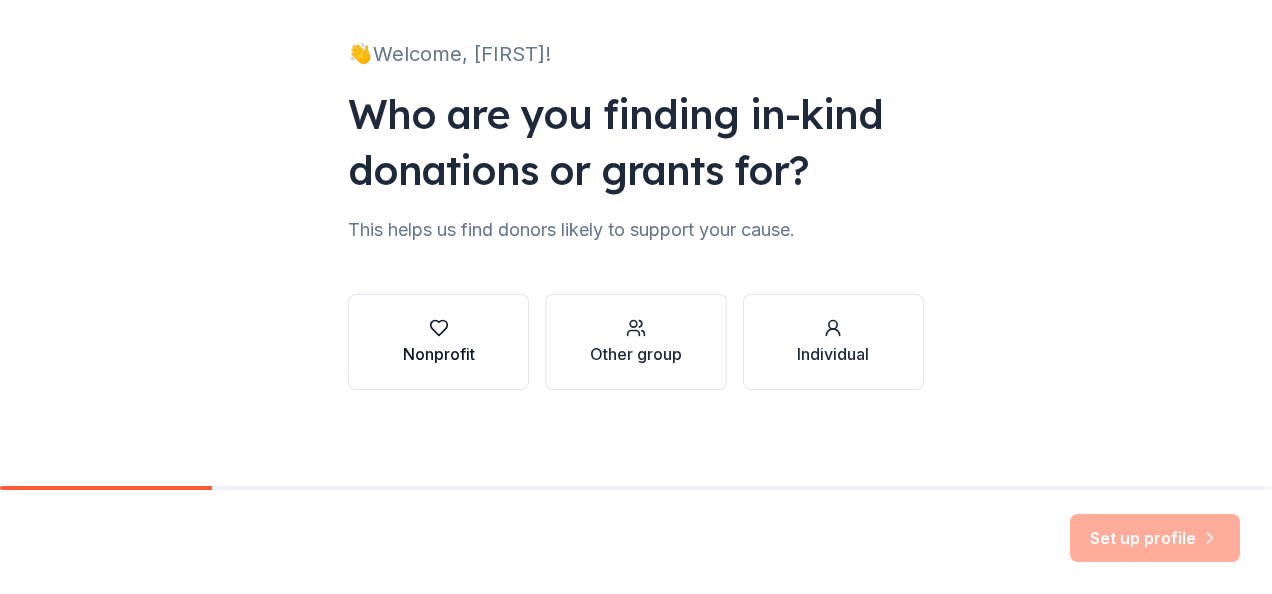 click 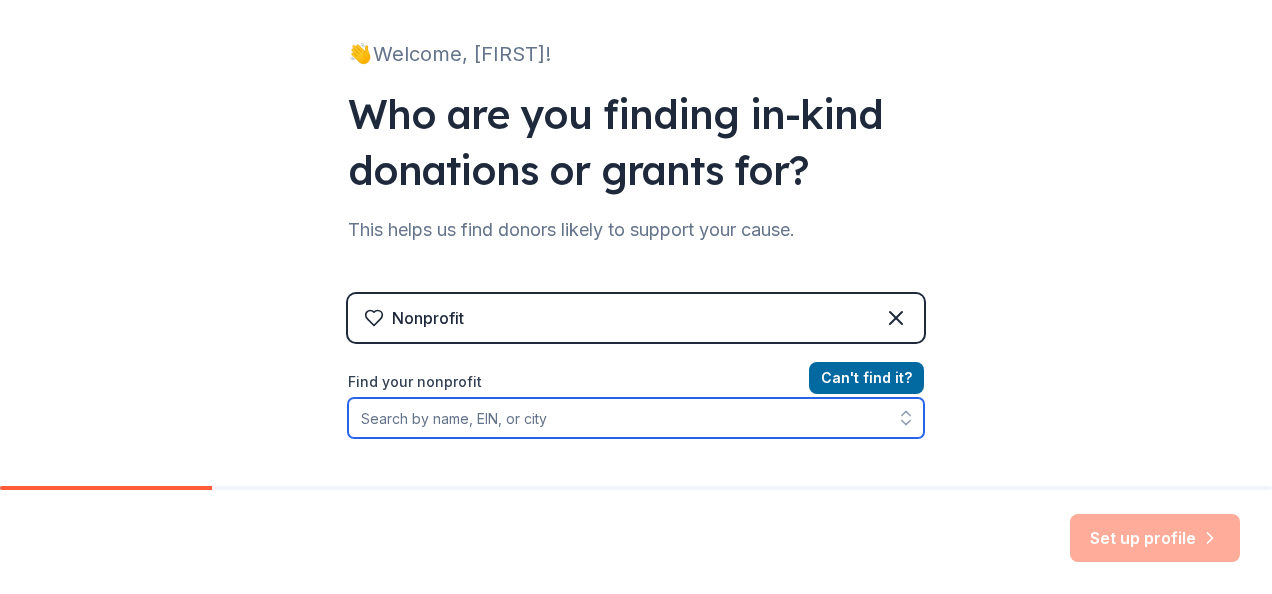 click on "Find your nonprofit" at bounding box center [636, 418] 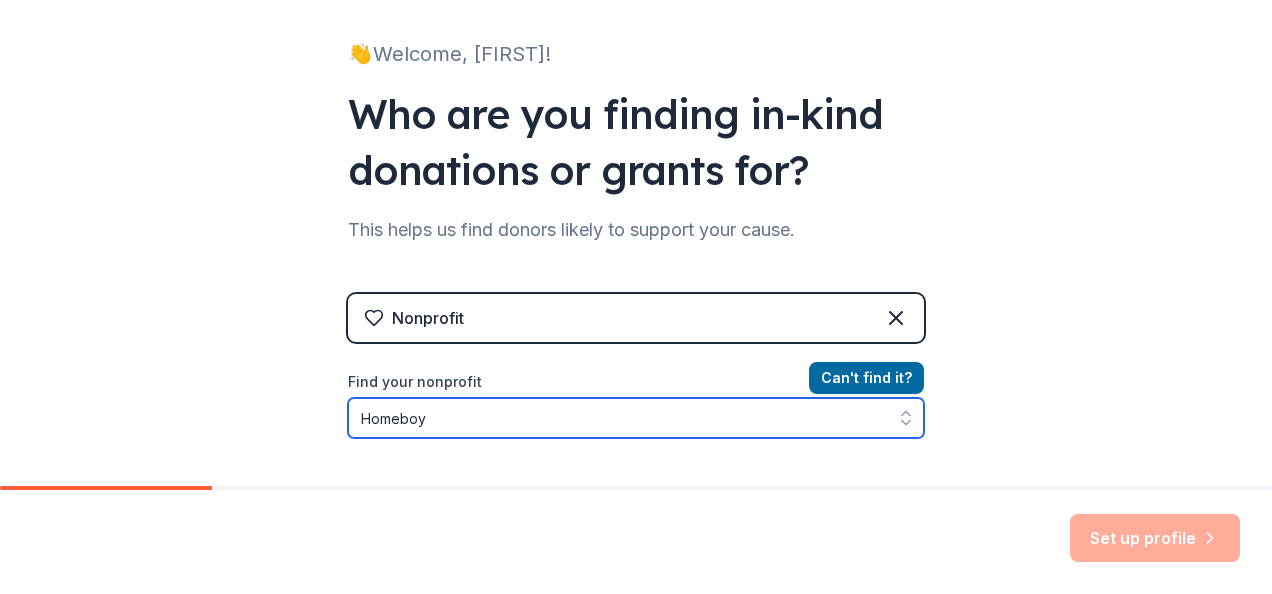type on "Homeboy" 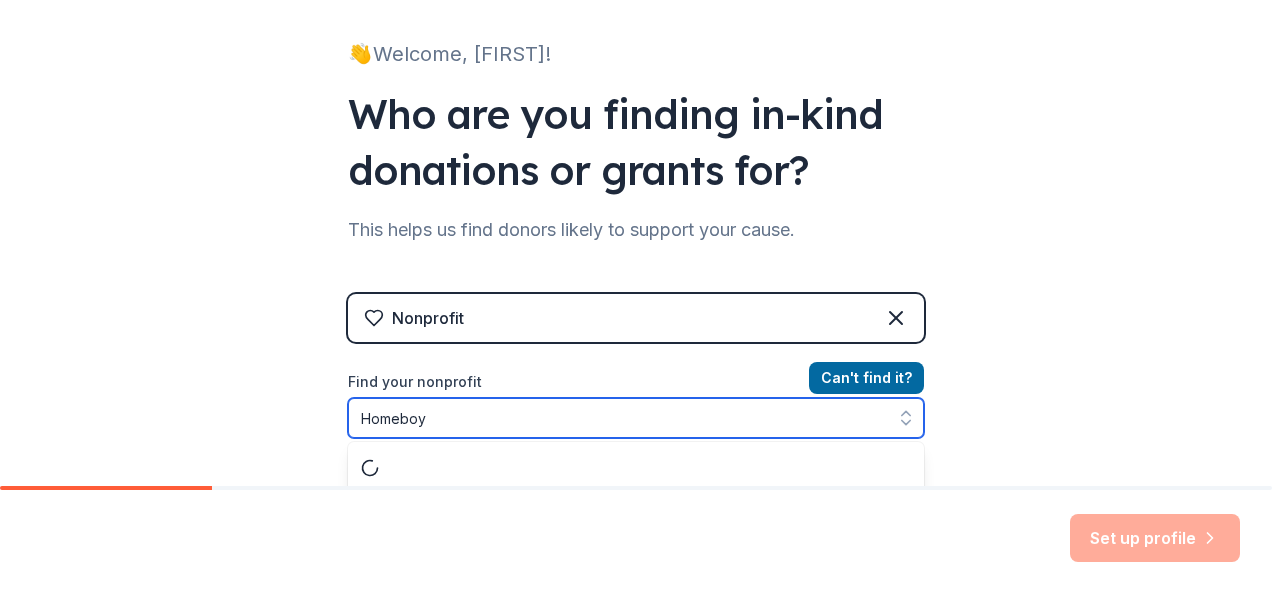 scroll, scrollTop: 173, scrollLeft: 0, axis: vertical 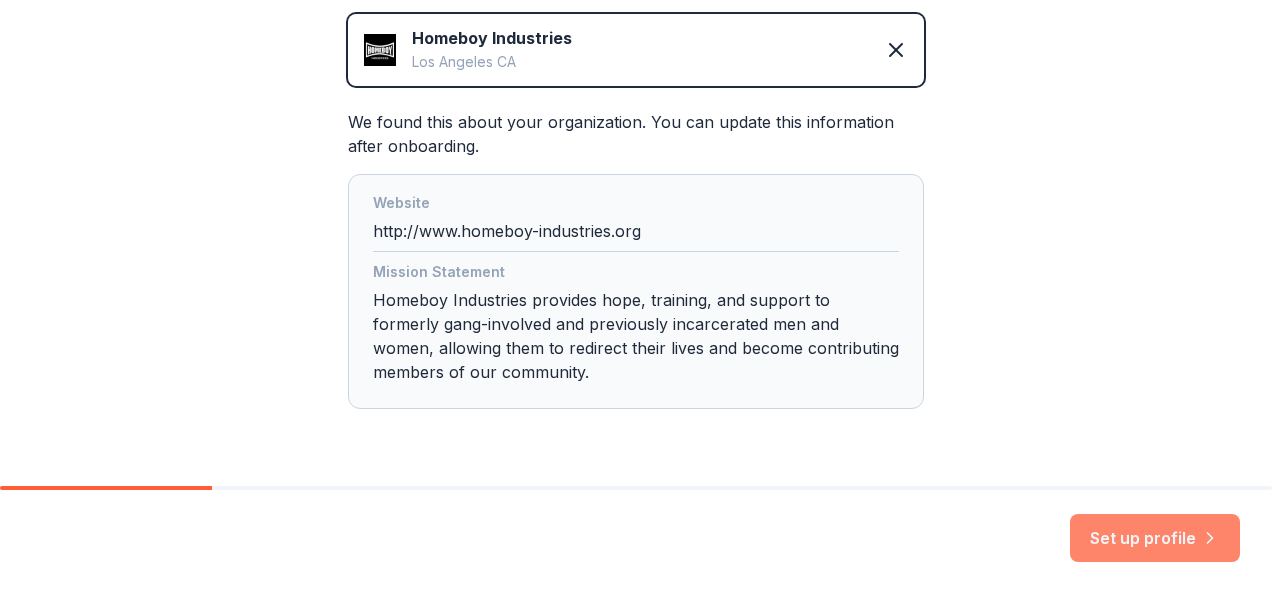 click on "Set up profile" at bounding box center (1155, 538) 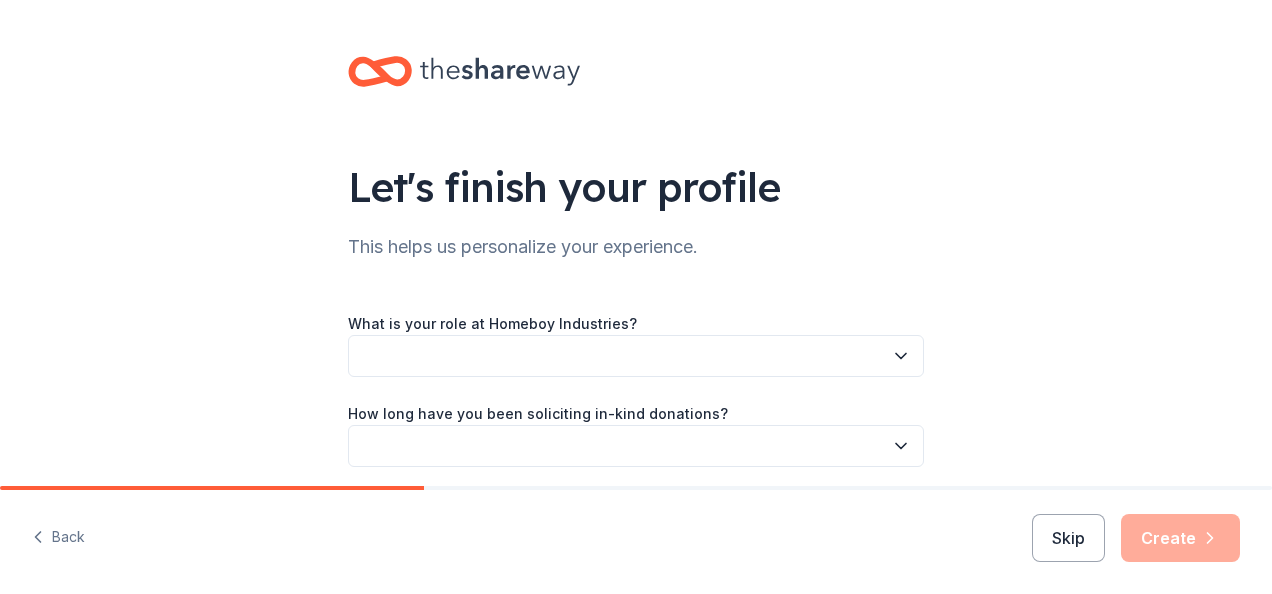 click 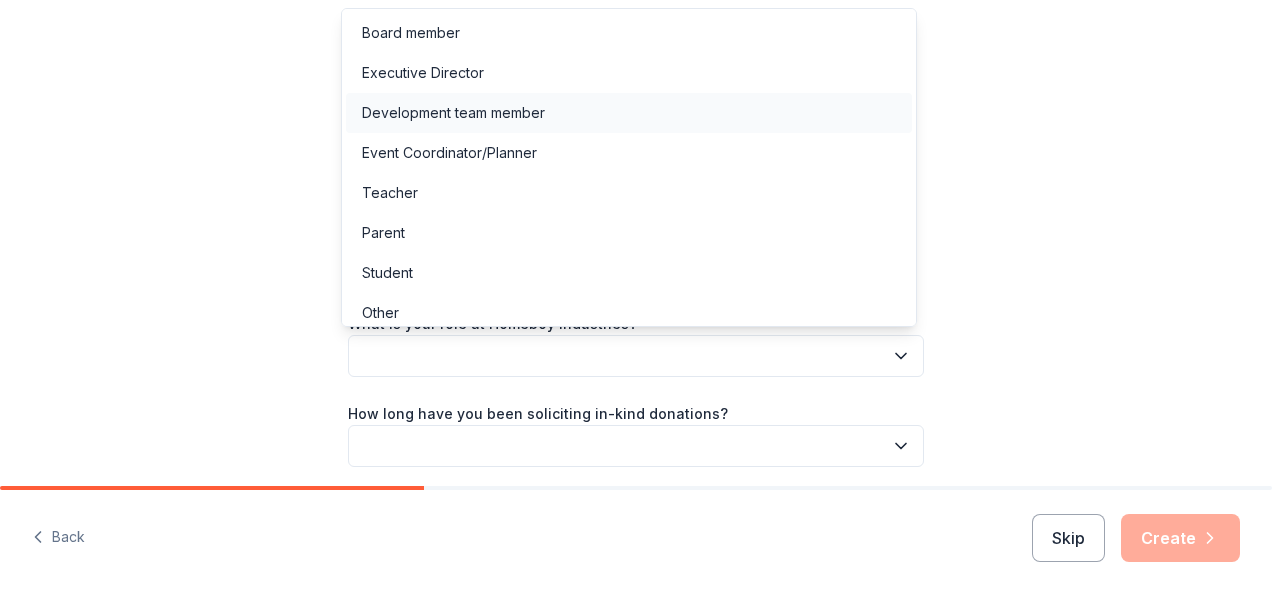 click on "Development team member" at bounding box center (453, 113) 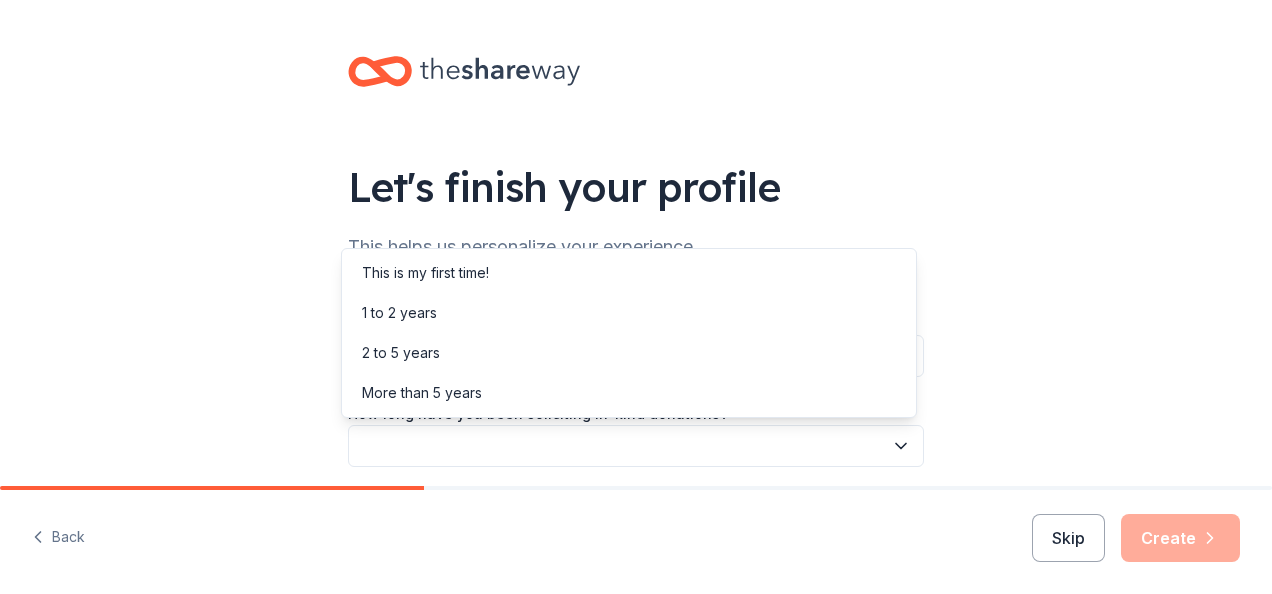 click 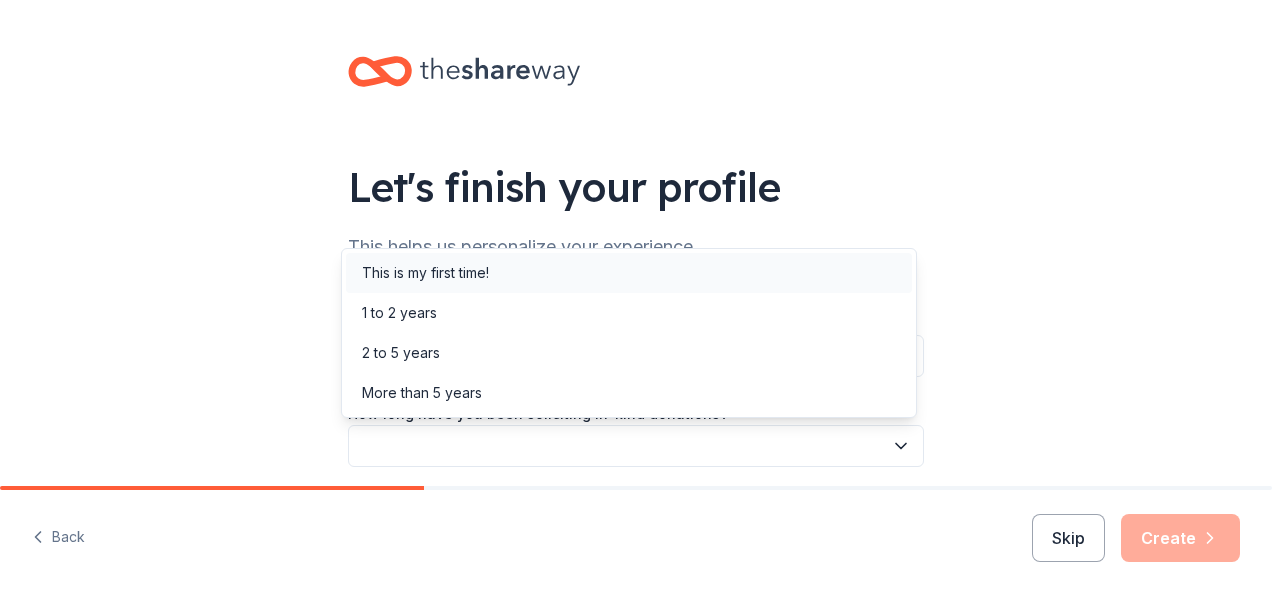 click on "This is my first time!" at bounding box center (425, 273) 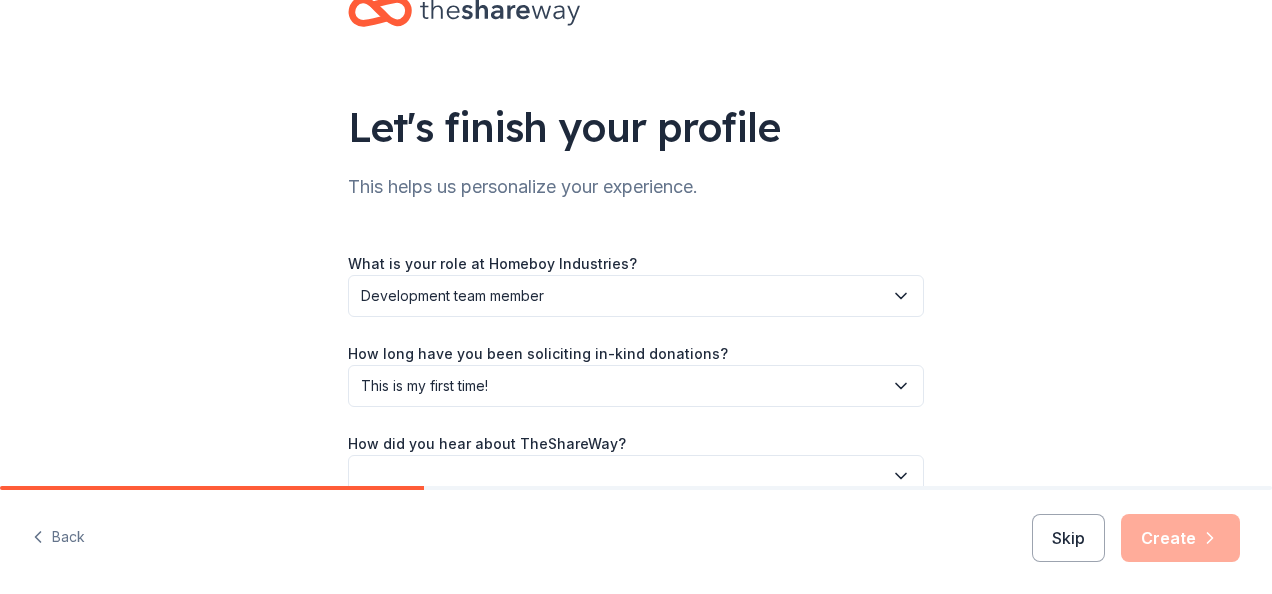 scroll, scrollTop: 167, scrollLeft: 0, axis: vertical 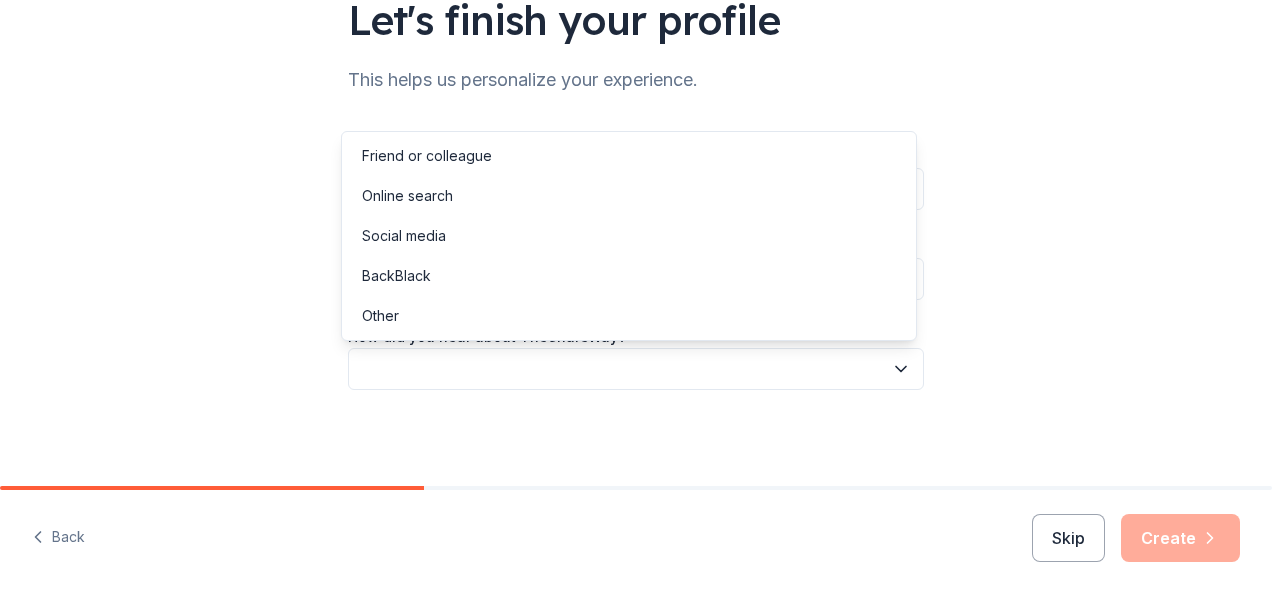 click 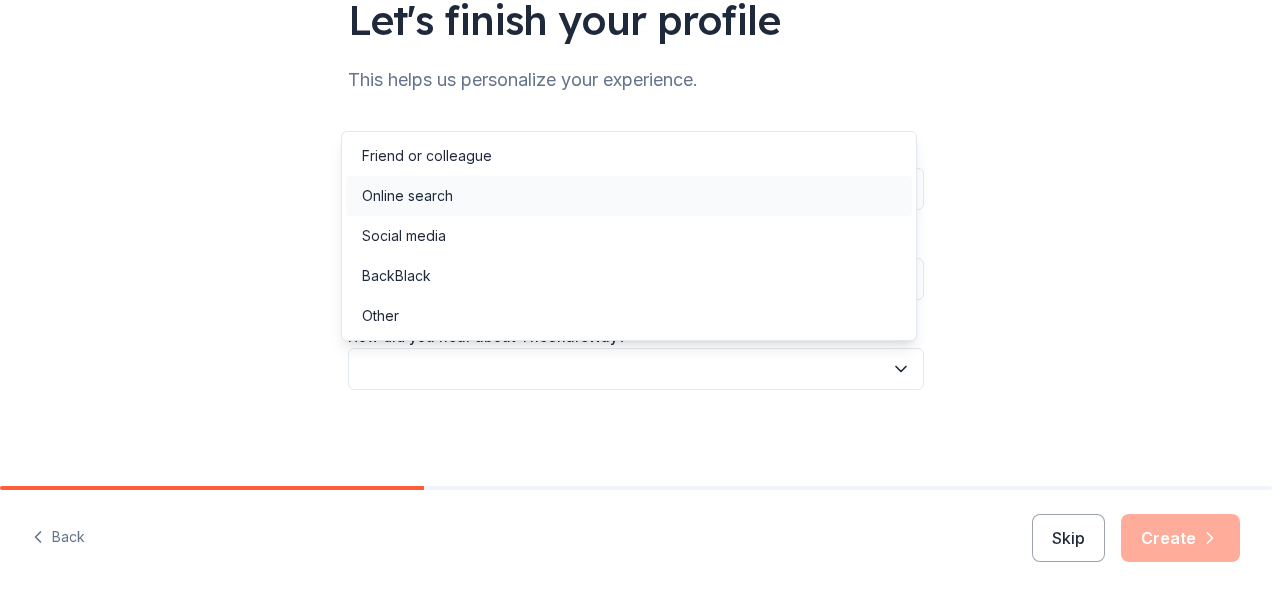 click on "Online search" at bounding box center [407, 196] 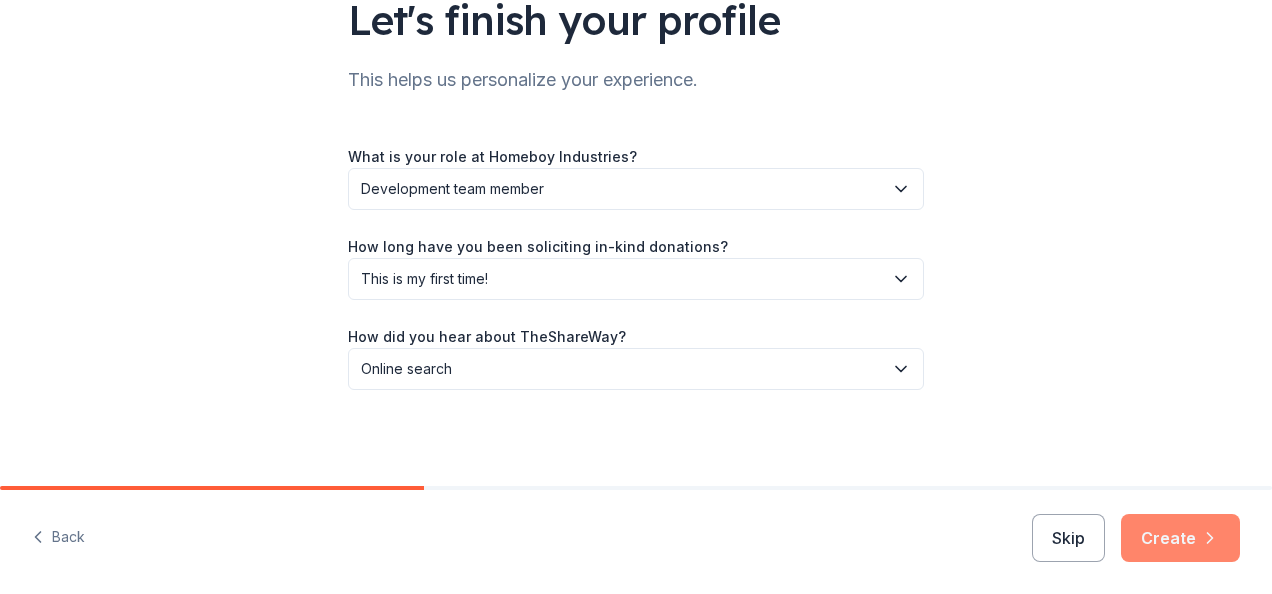 click on "Create" at bounding box center (1180, 538) 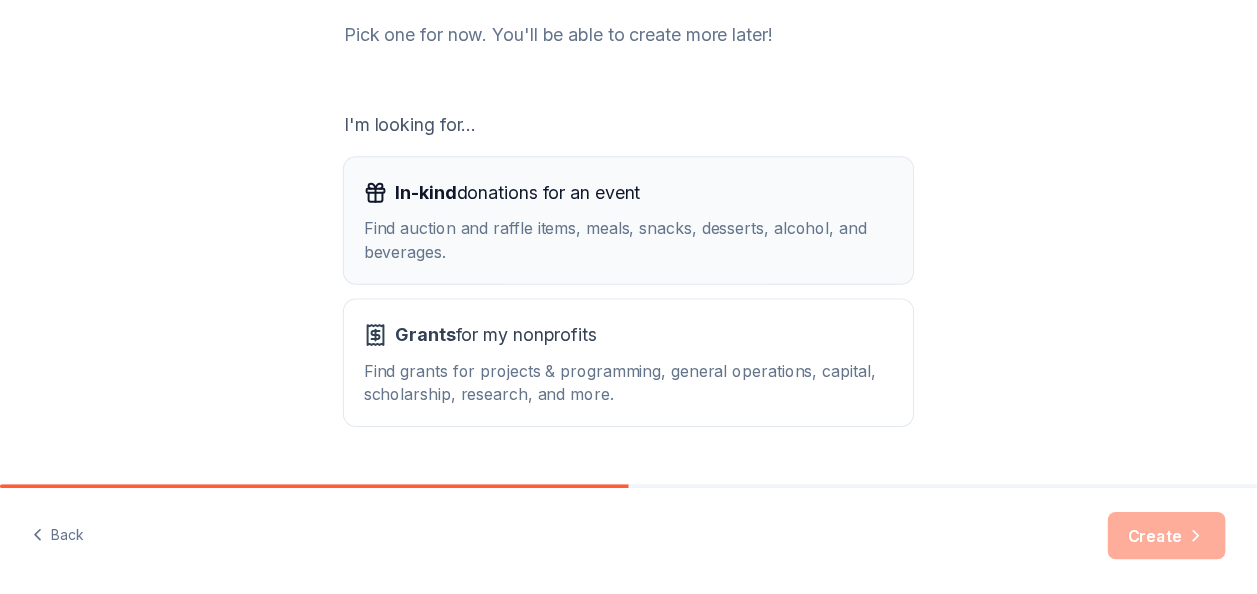 scroll, scrollTop: 300, scrollLeft: 0, axis: vertical 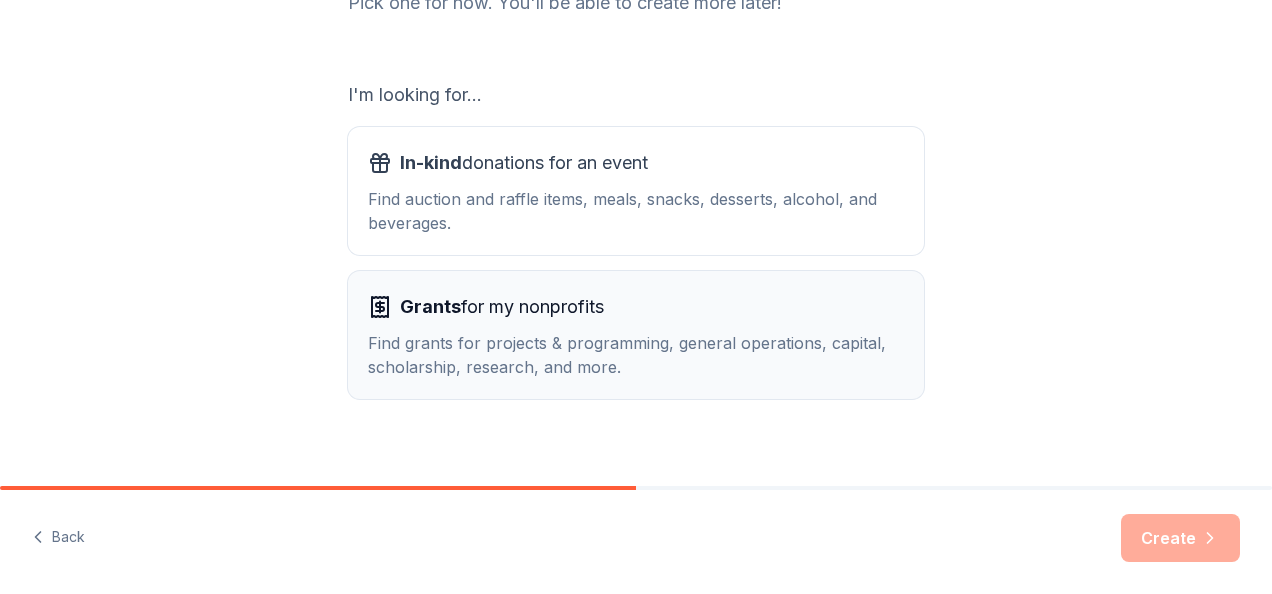 click on "Find grants for projects & programming, general operations, capital, scholarship, research, and more." at bounding box center [636, 355] 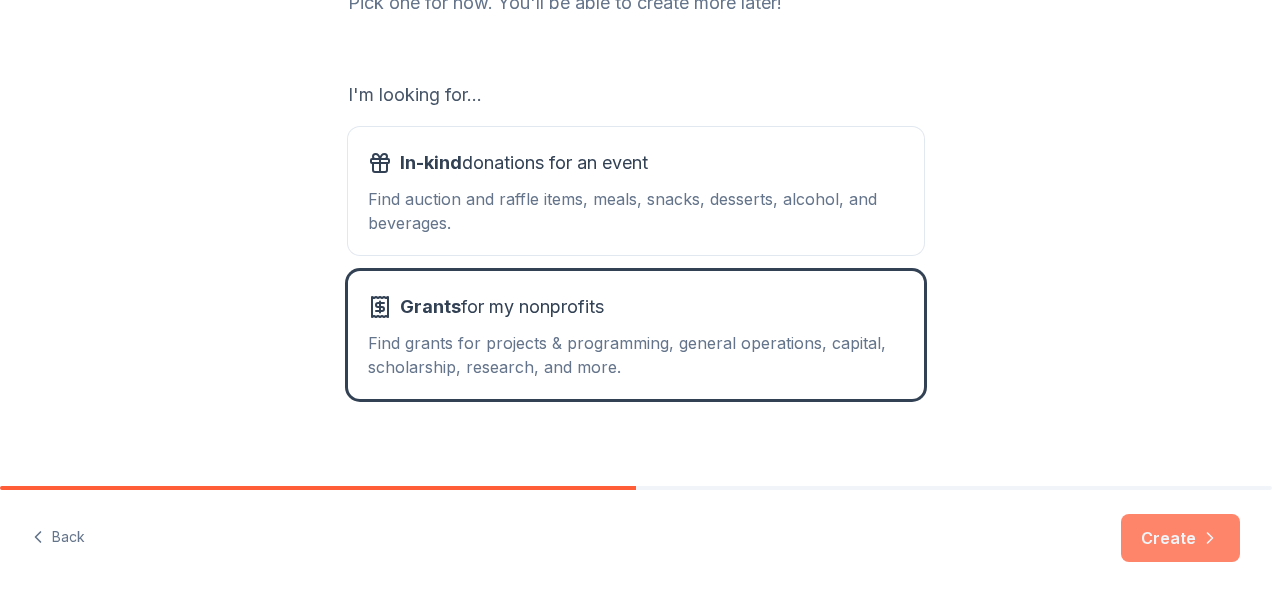 click on "Create" at bounding box center [1180, 538] 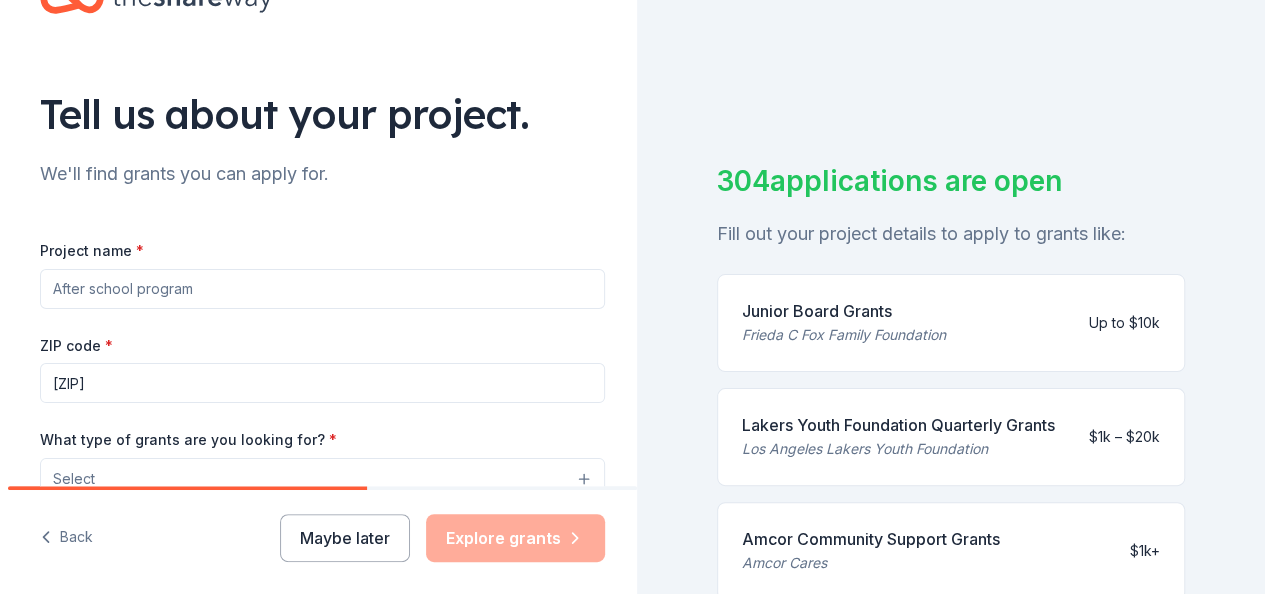scroll, scrollTop: 100, scrollLeft: 0, axis: vertical 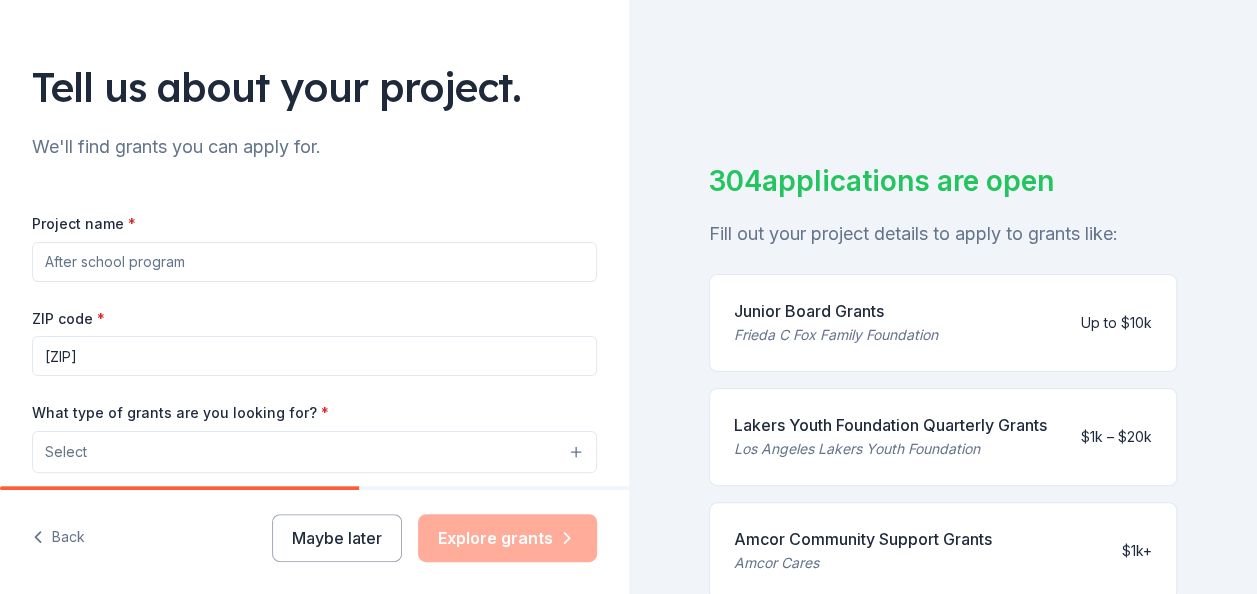 click on "Project name *" at bounding box center [314, 262] 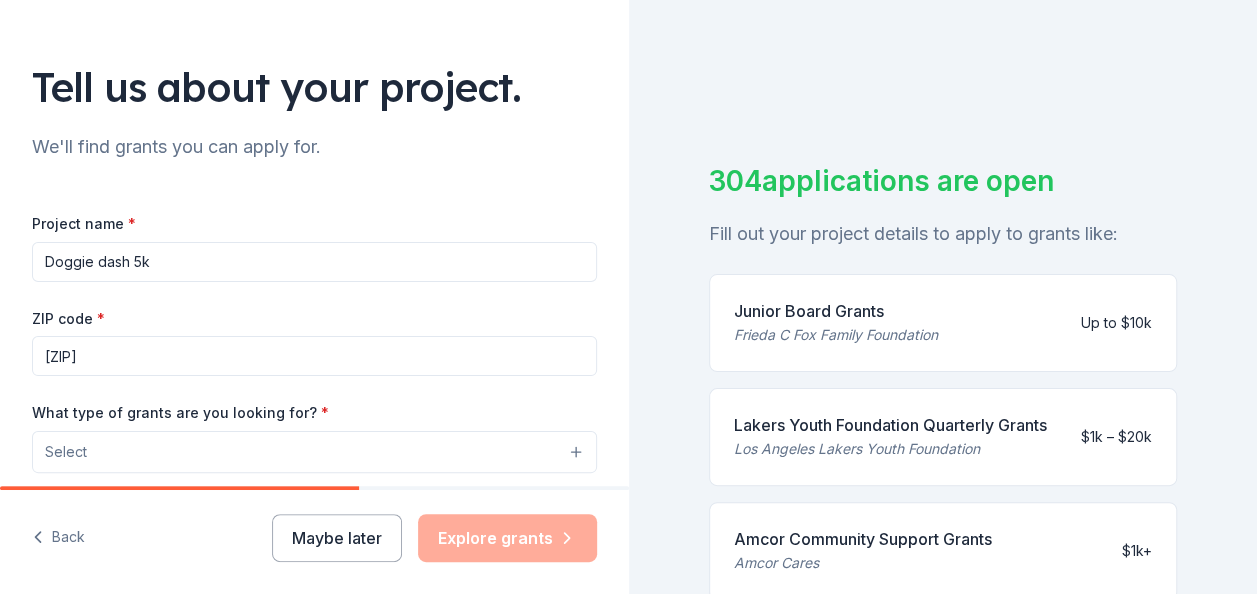 click on "Doggie dash 5k" at bounding box center (314, 262) 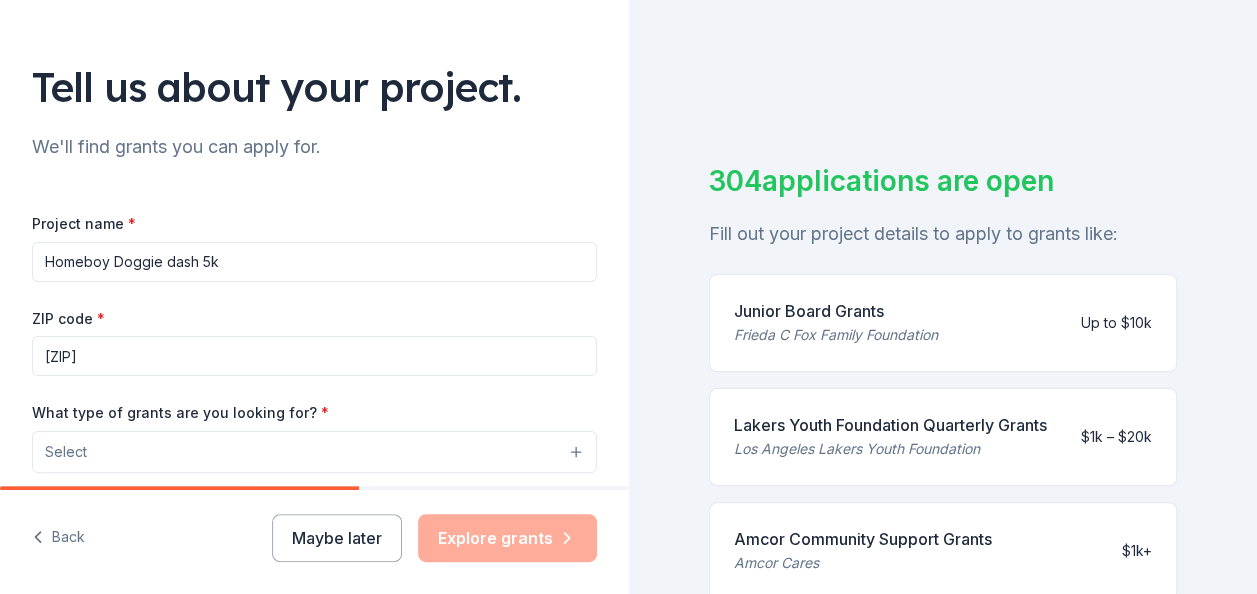 type on "Homeboy Doggie dash 5k" 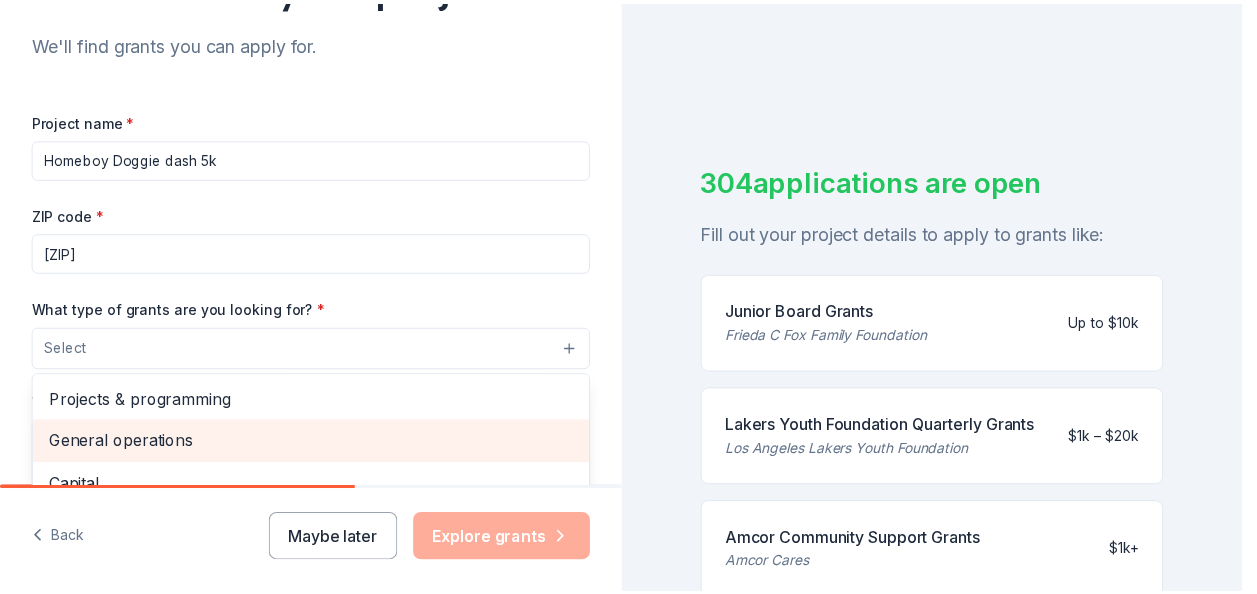 scroll, scrollTop: 300, scrollLeft: 0, axis: vertical 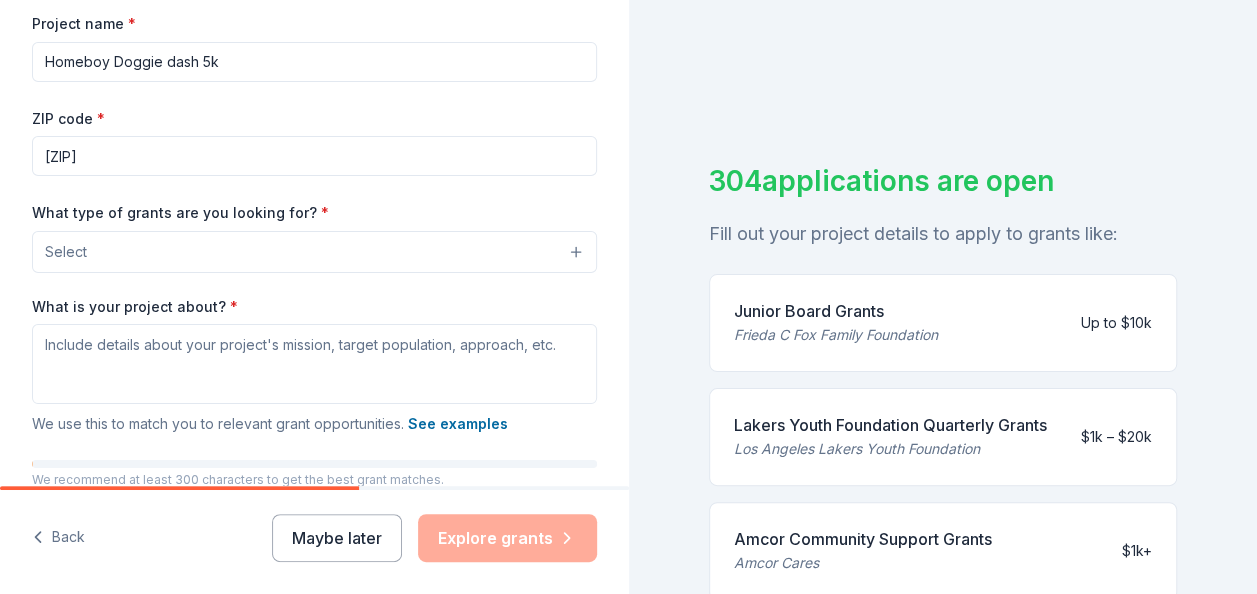 click on "Select" at bounding box center (314, 252) 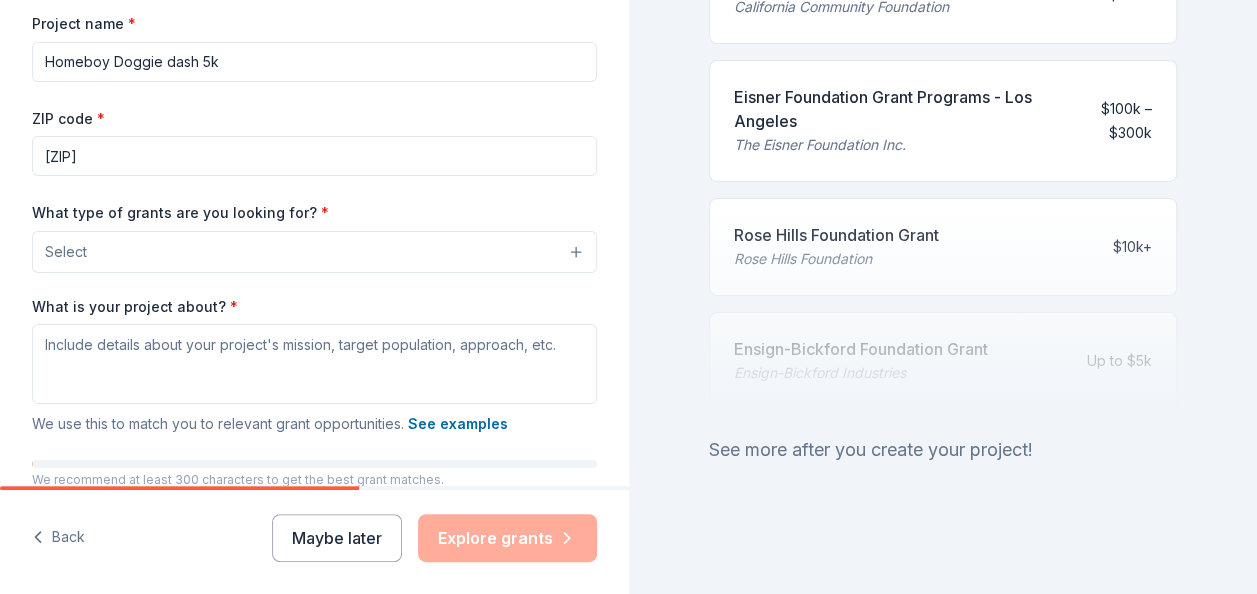 scroll, scrollTop: 1140, scrollLeft: 0, axis: vertical 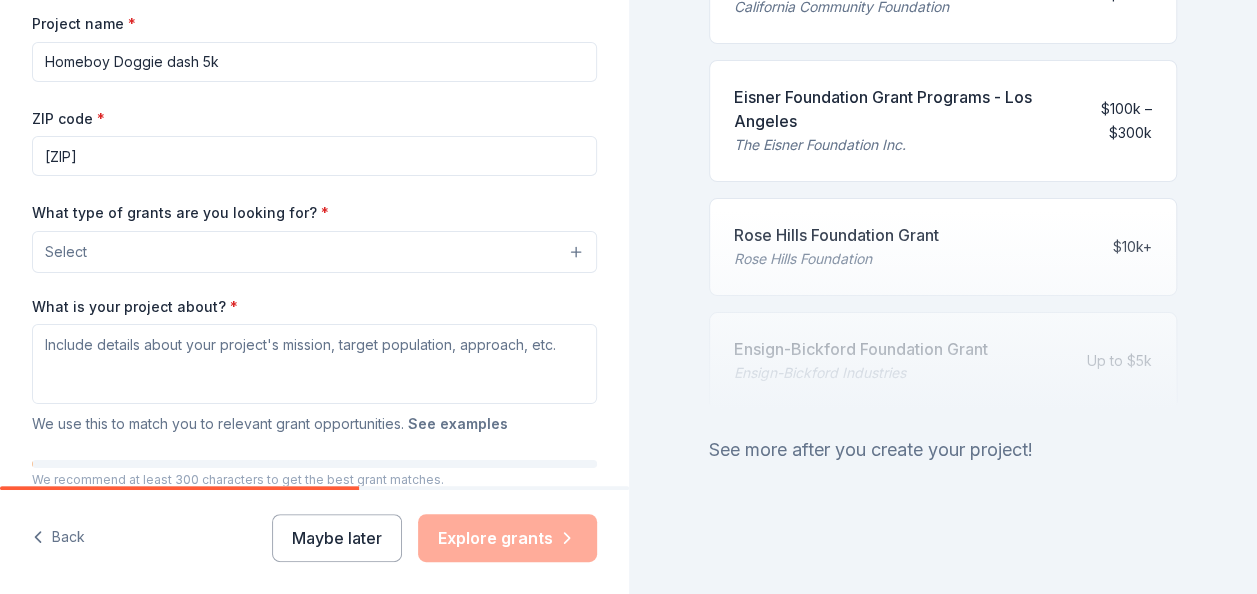 click on "See examples" at bounding box center [458, 424] 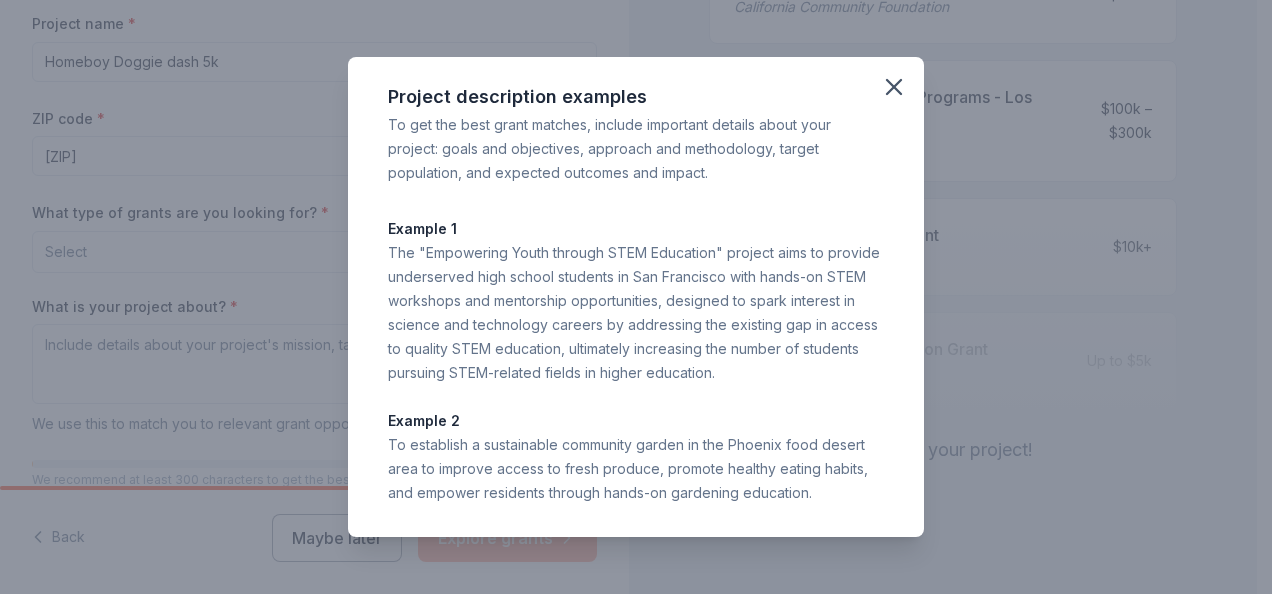 drag, startPoint x: 892, startPoint y: 84, endPoint x: 764, endPoint y: 82, distance: 128.01562 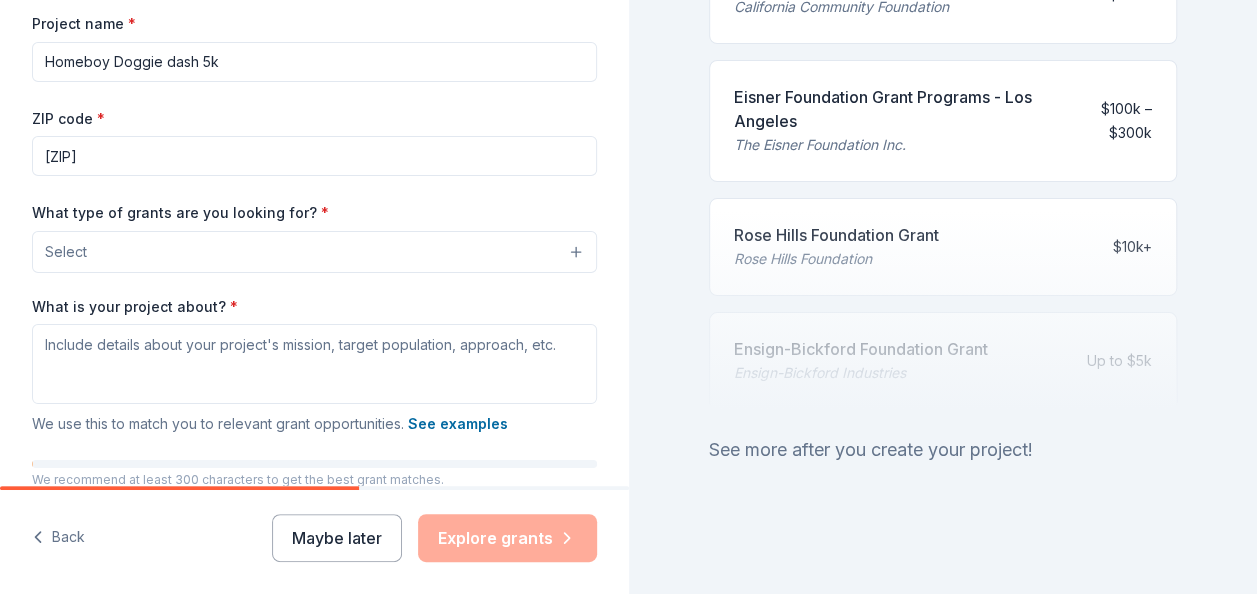 scroll, scrollTop: 468, scrollLeft: 0, axis: vertical 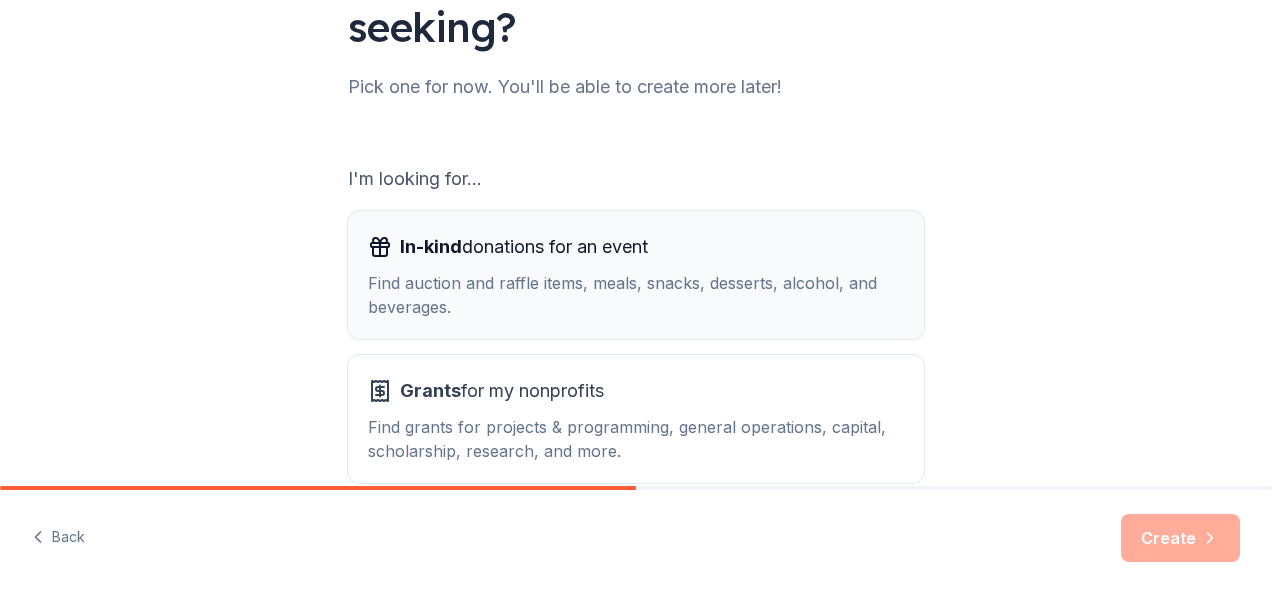 click on "In-kind  donations for an event Find auction and raffle items, meals, snacks, desserts, alcohol, and beverages." at bounding box center [636, 275] 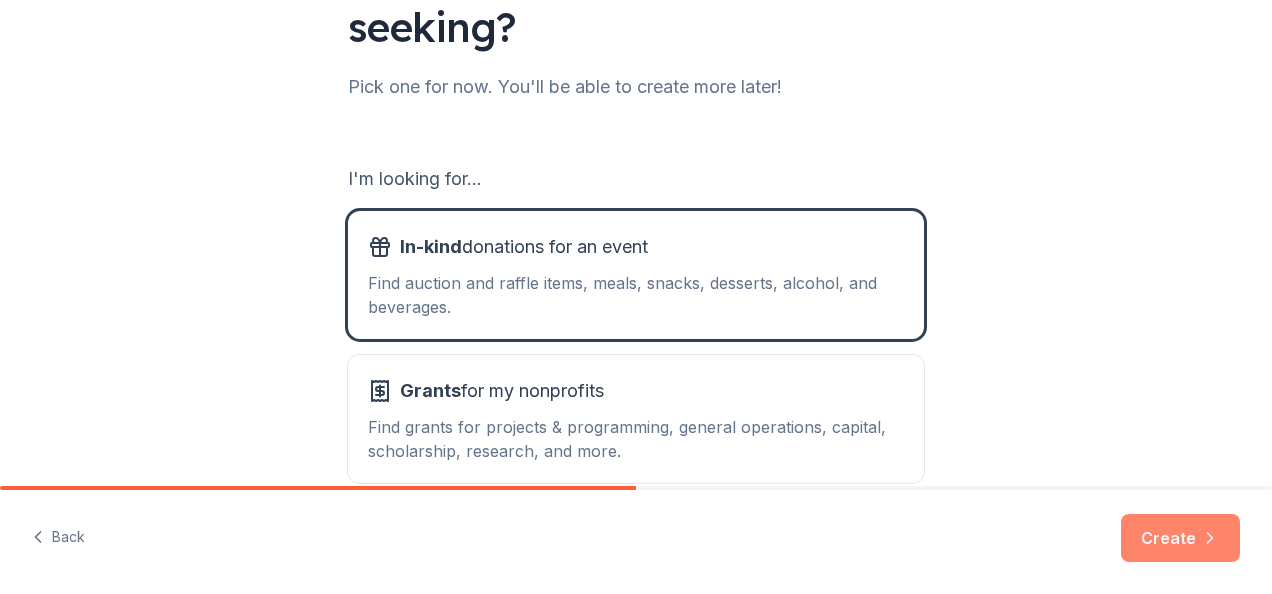 click on "Create" at bounding box center (1180, 538) 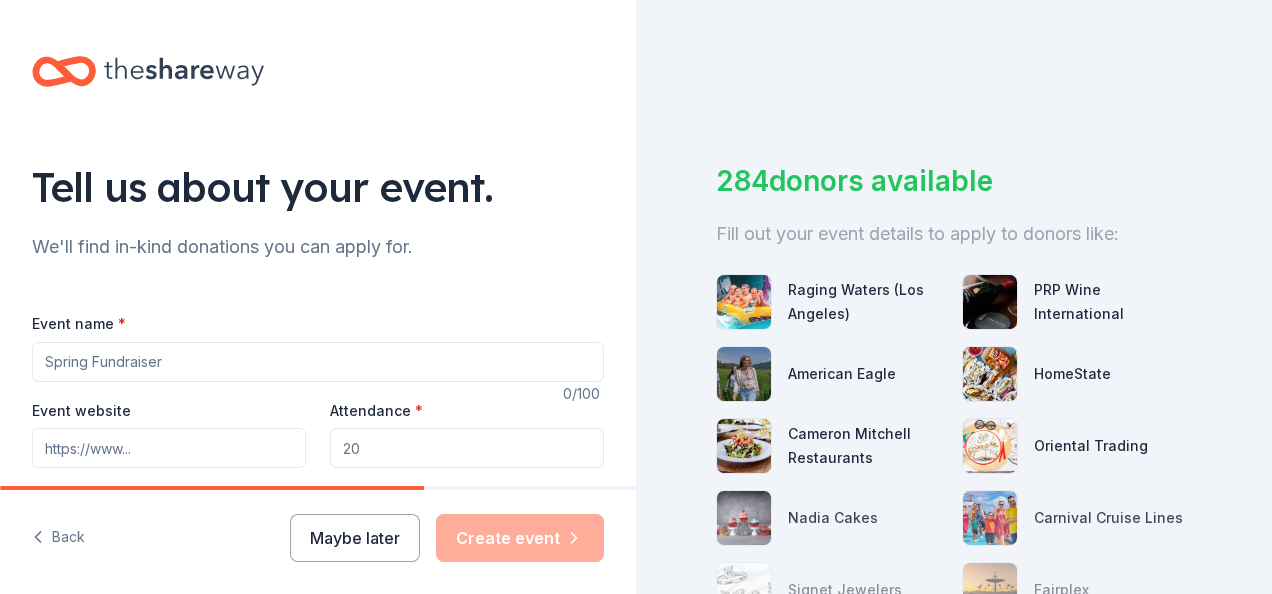 click on "Event name *" at bounding box center [318, 362] 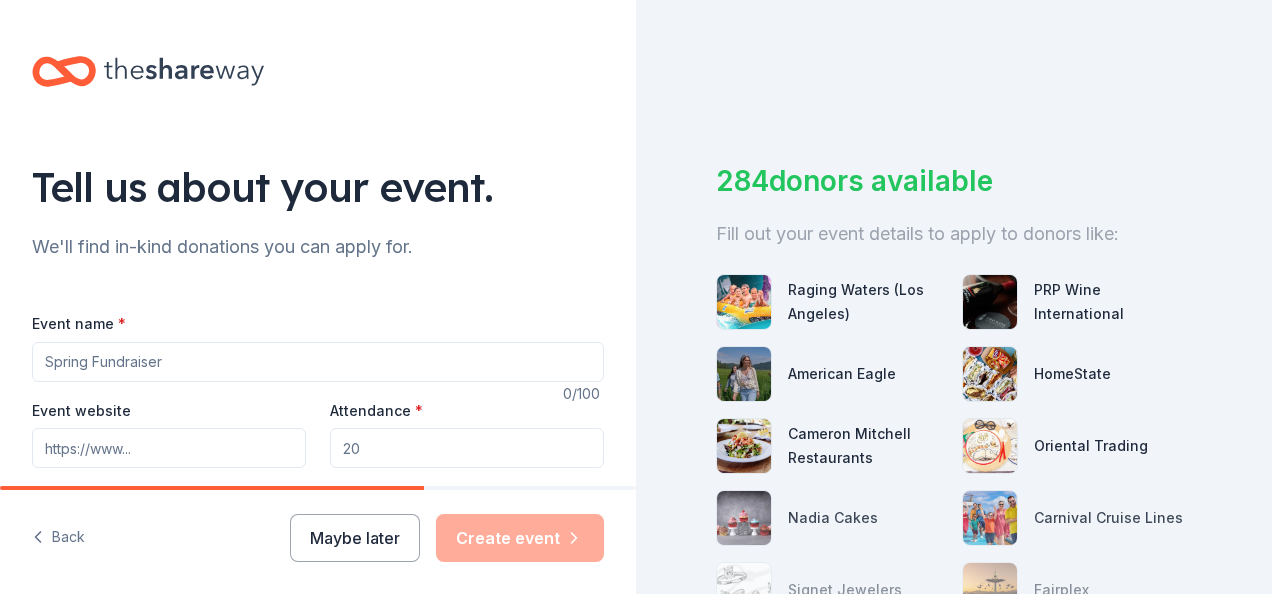 type on "Homeboy Doggie dash 5k" 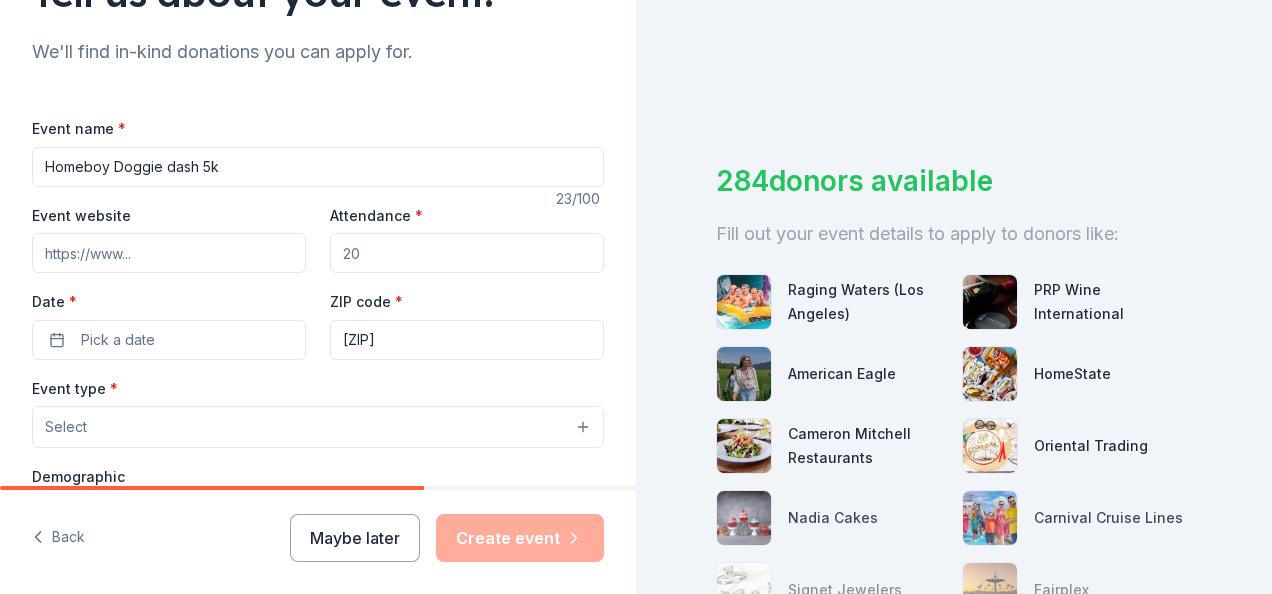 scroll, scrollTop: 202, scrollLeft: 0, axis: vertical 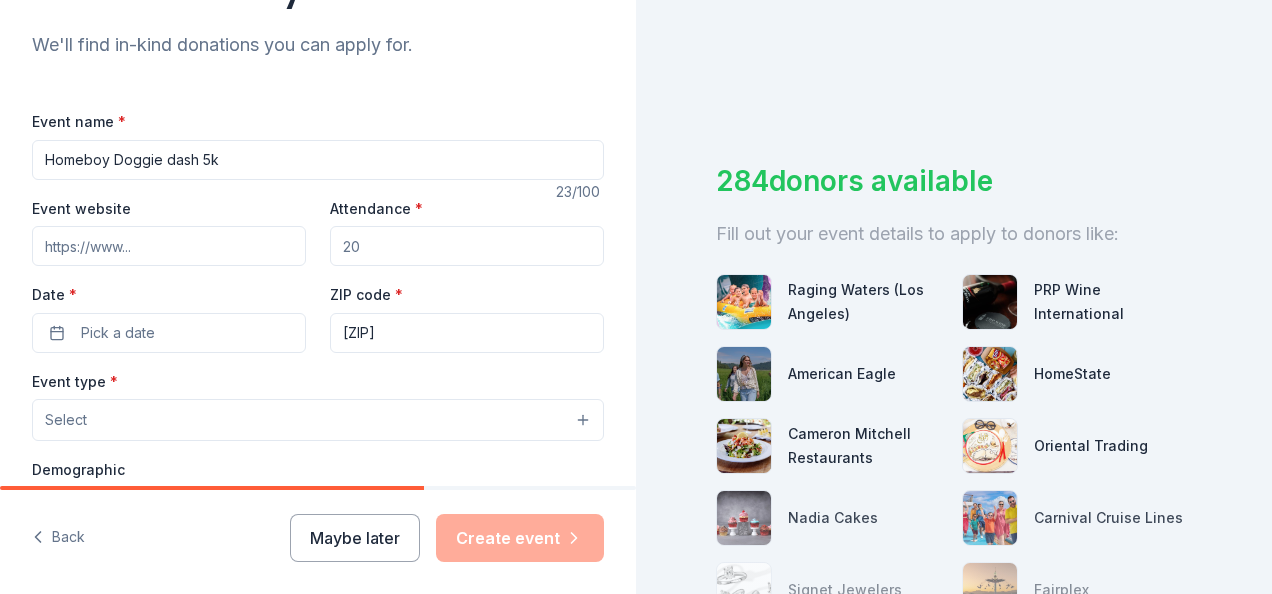 click on "Attendance *" at bounding box center [467, 246] 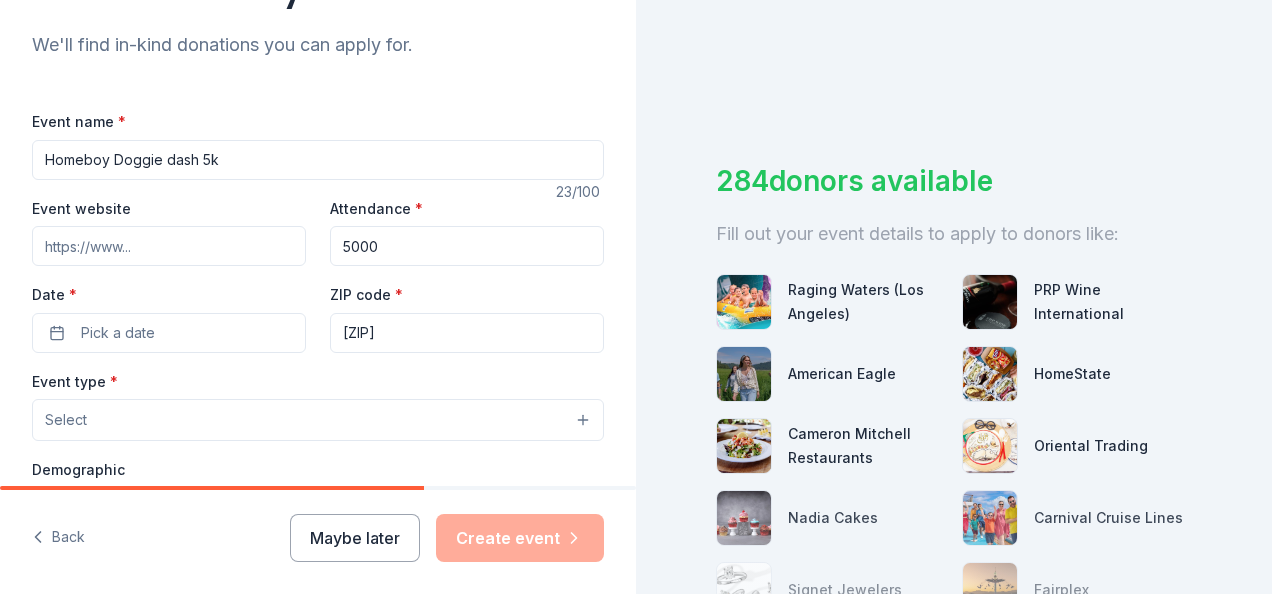 click on "5000" at bounding box center (467, 246) 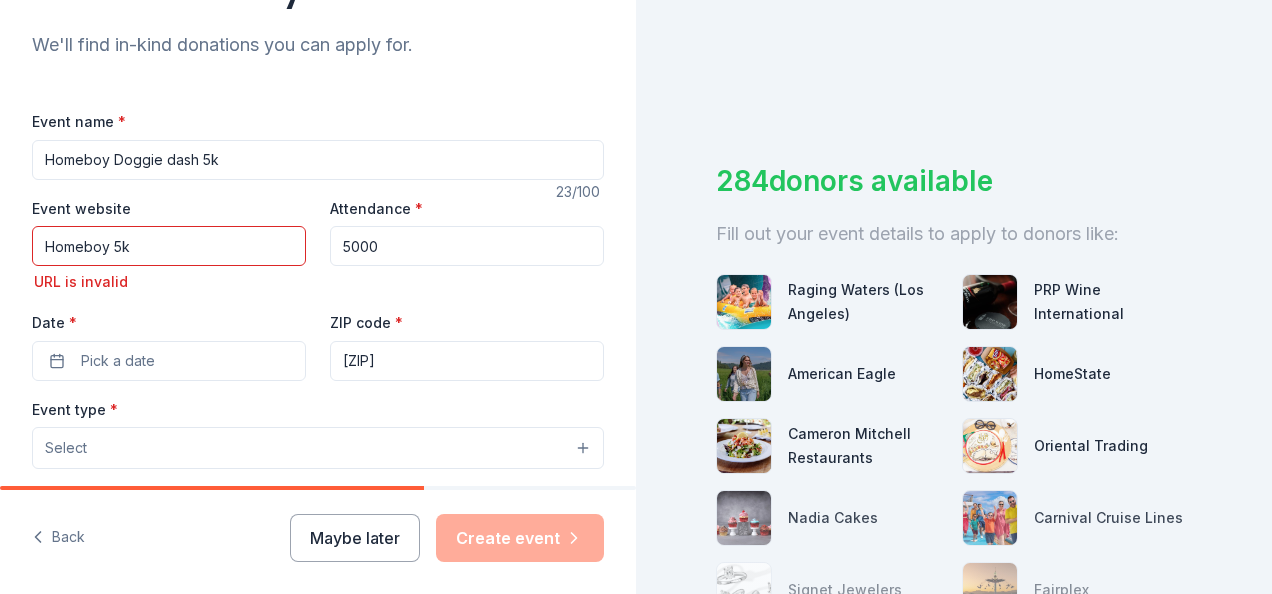 drag, startPoint x: 109, startPoint y: 338, endPoint x: 72, endPoint y: 338, distance: 37 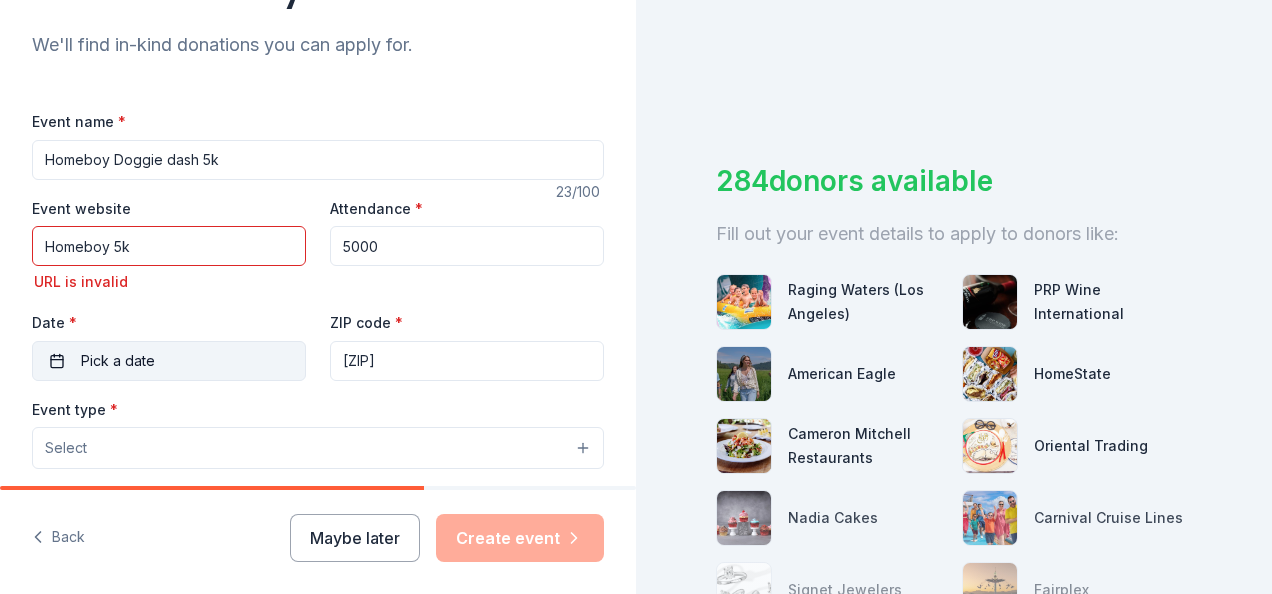 click on "Pick a date" at bounding box center (169, 361) 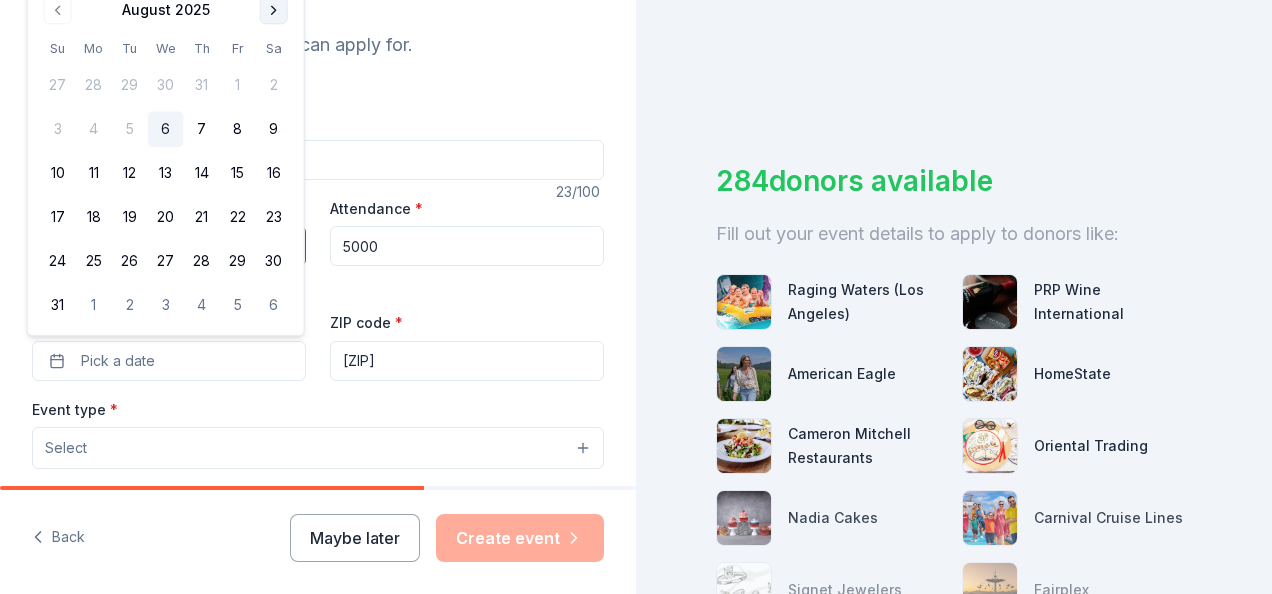 click at bounding box center (274, 10) 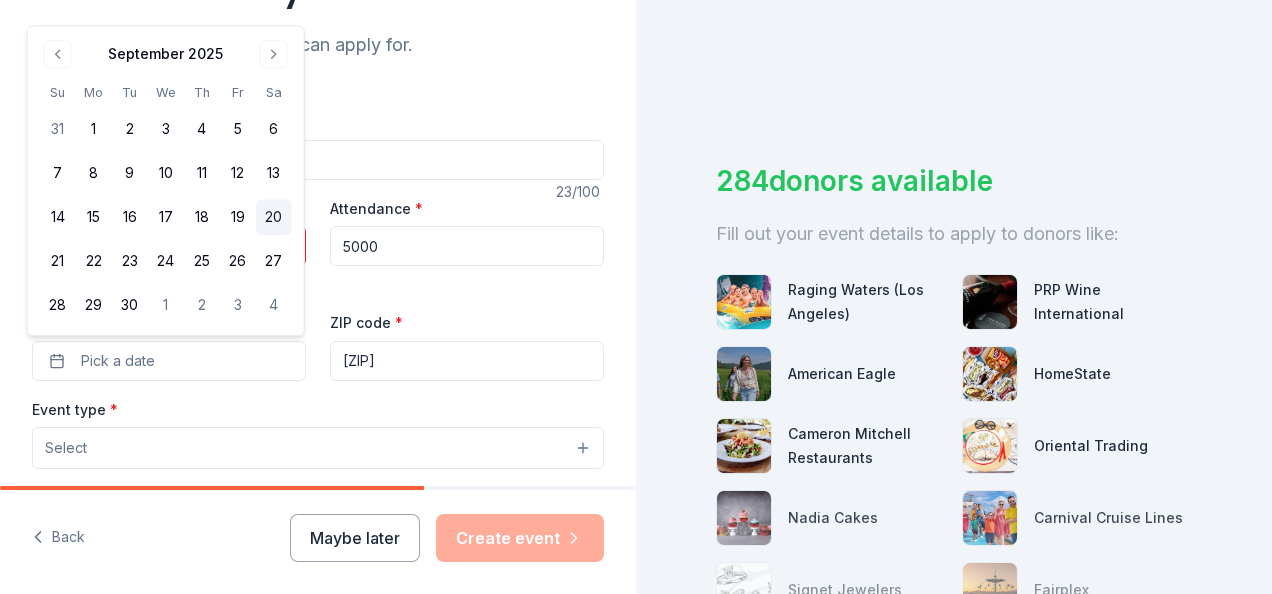 click on "20" at bounding box center [274, 218] 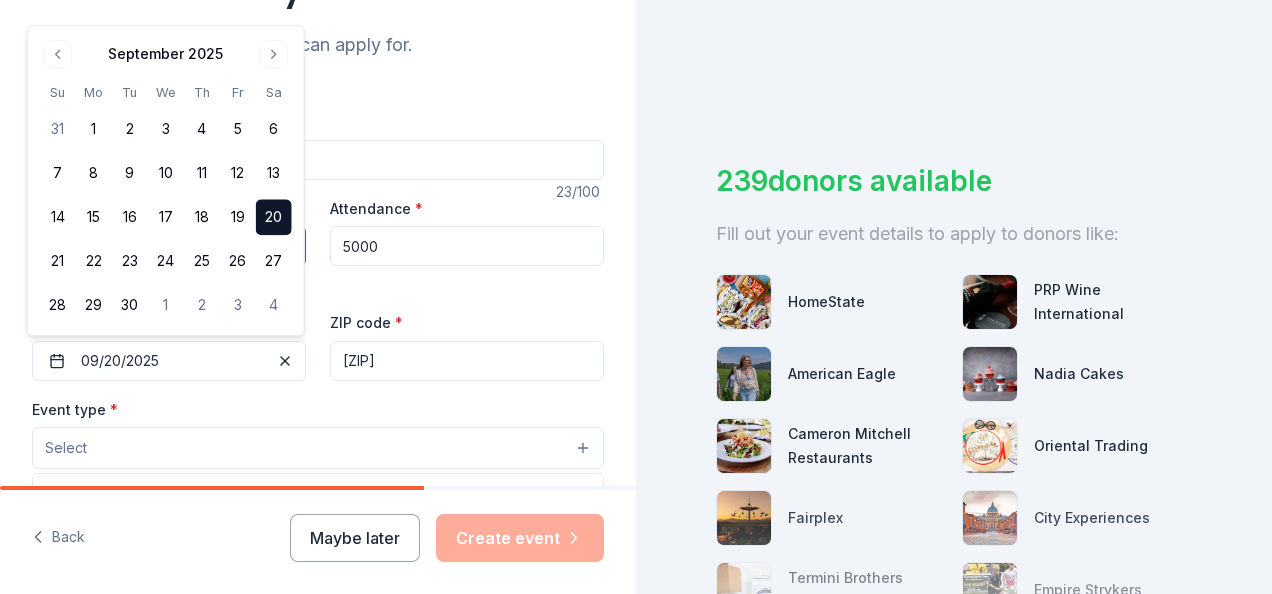 click on "Select" at bounding box center (318, 448) 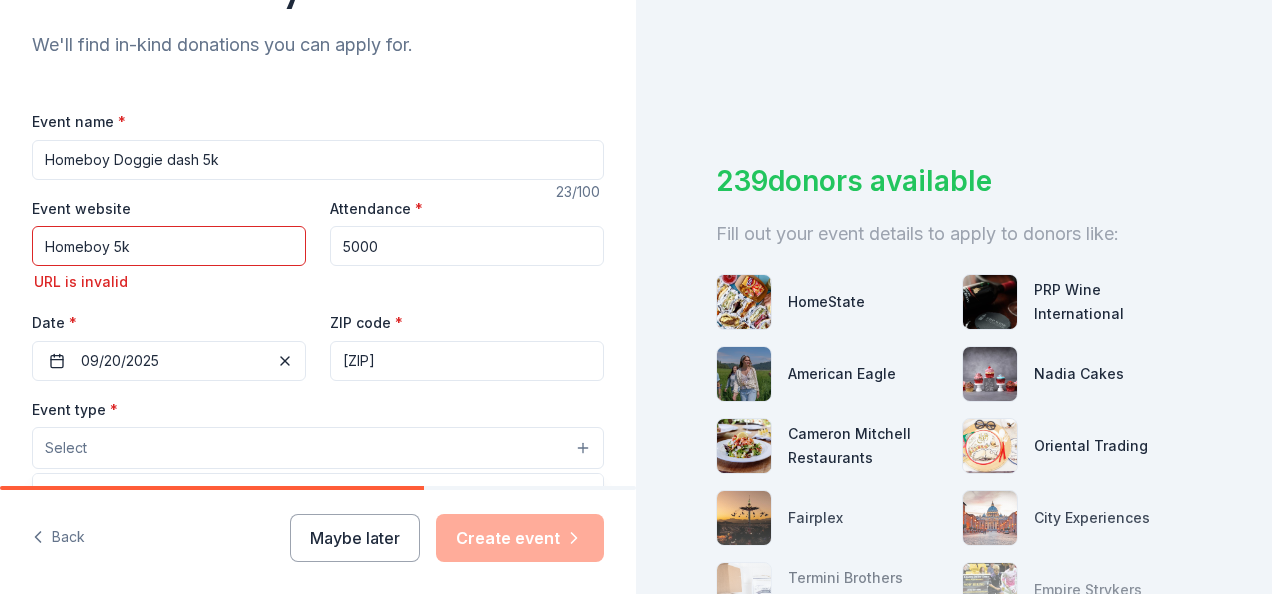 click on "Event name * Homeboy Doggie dash 5k 23 /100 Event website Homeboy 5k URL is invalid Attendance * 5000 Date * 09/20/2025 ZIP code * 90012 Event type * Select Fundraiser Business & professional Food & drink Health & wellness Hobbies Music Performing & visual arts Demographic Select We use this information to help brands find events with their target demographic to sponsor their products. Mailing address Apt/unit Description What are you looking for? * Auction & raffle Meals Snacks Desserts Alcohol Beverages Send me reminders Email me reminders of donor application deadlines Recurring event" at bounding box center [318, 585] 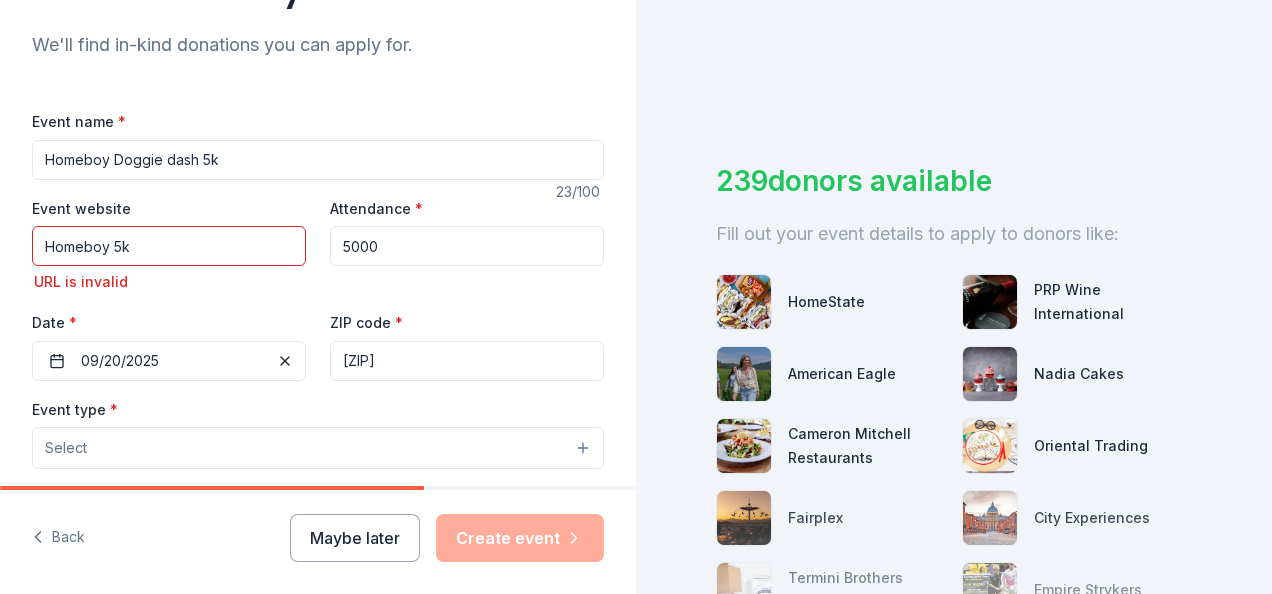 click on "Homeboy 5k" at bounding box center (169, 246) 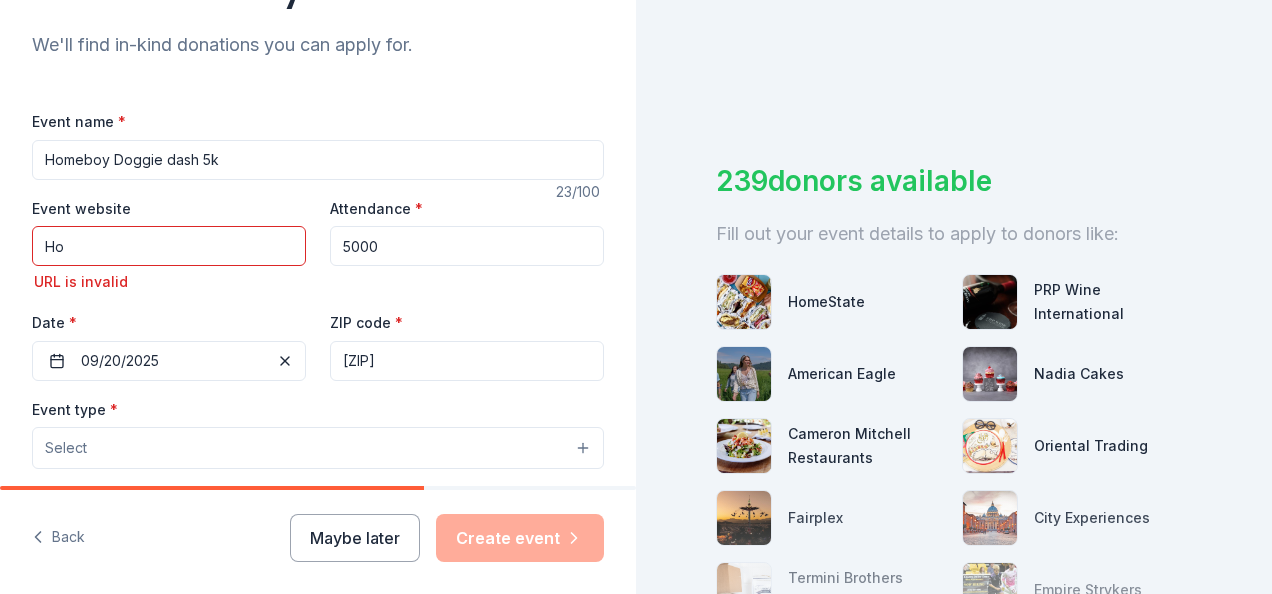 type on "H" 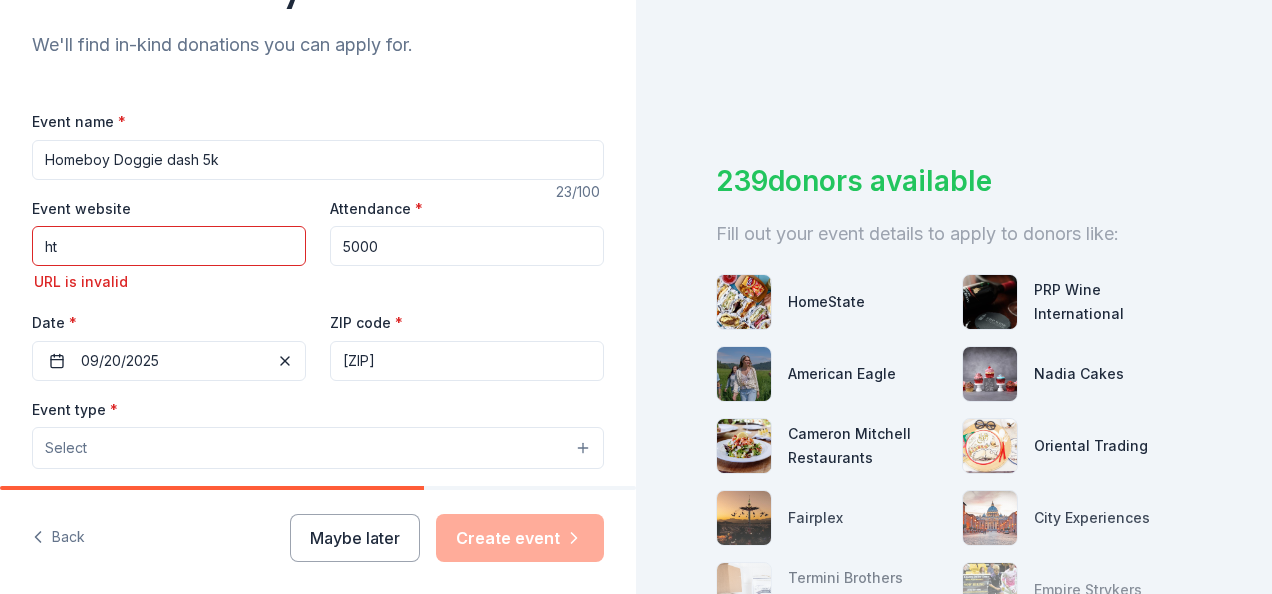 type on "h" 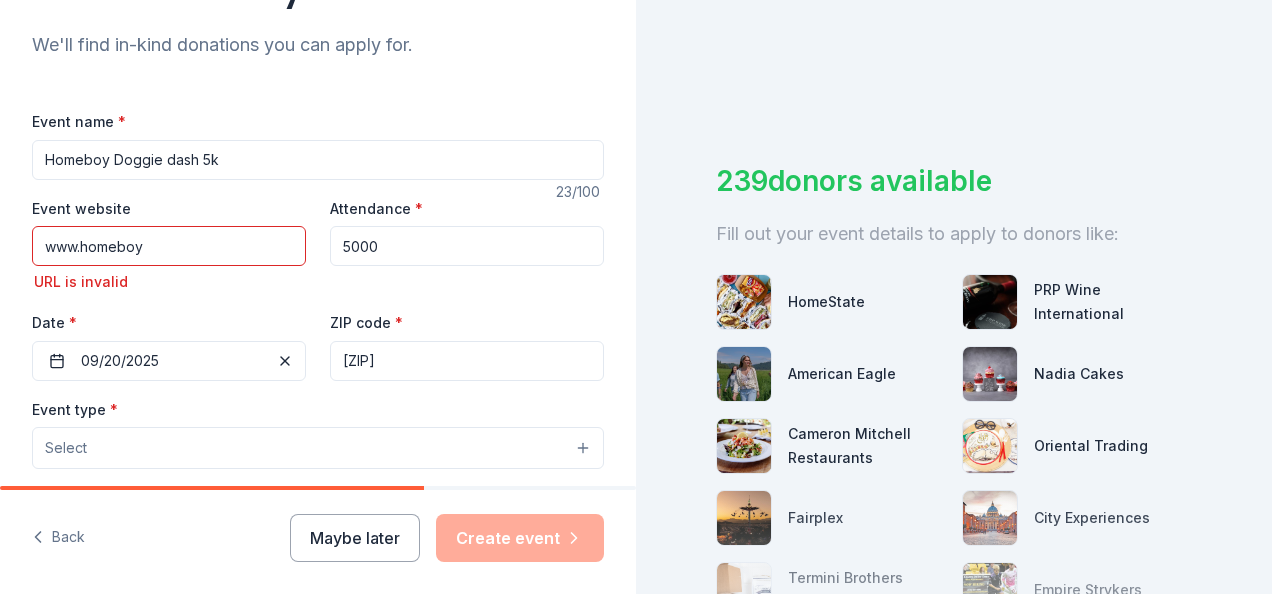 type on "www.homeboy" 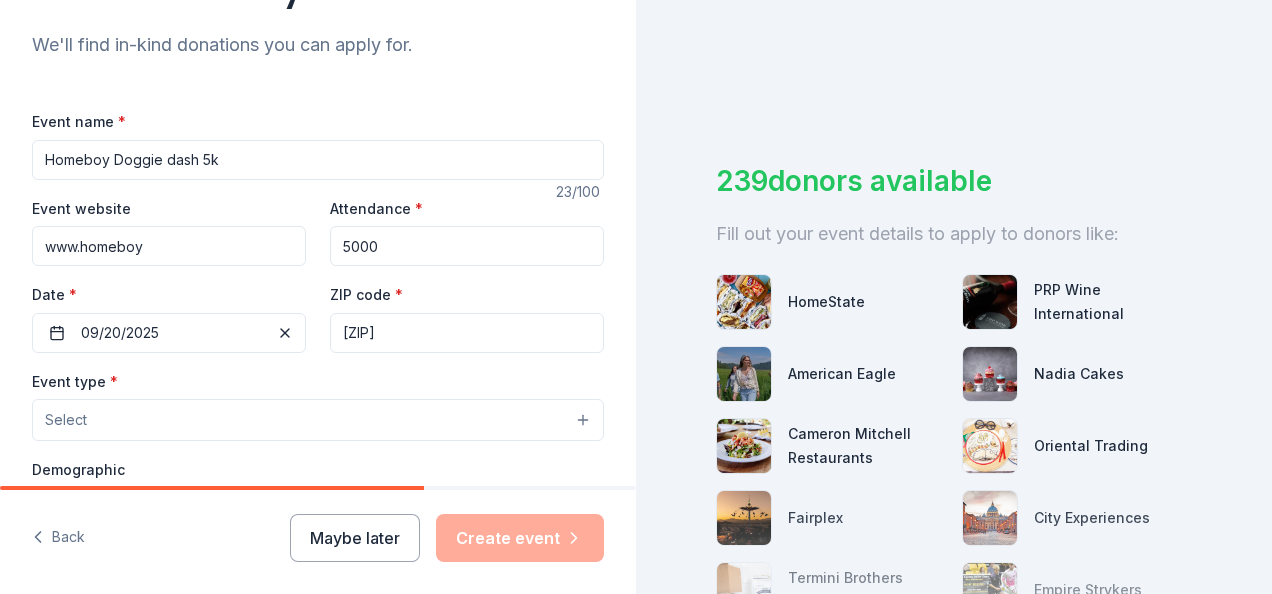 drag, startPoint x: 153, startPoint y: 244, endPoint x: 24, endPoint y: 246, distance: 129.0155 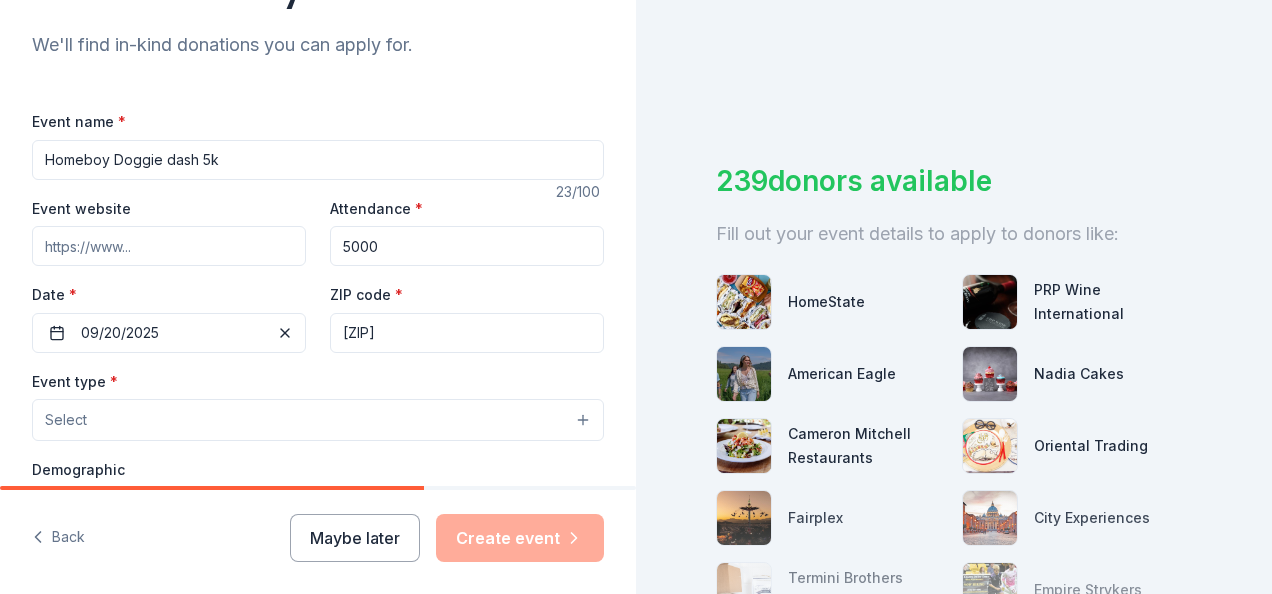 paste on "https://homeboyindustries.org/news-events/events/homeboy-5k-run-walk-2025/" 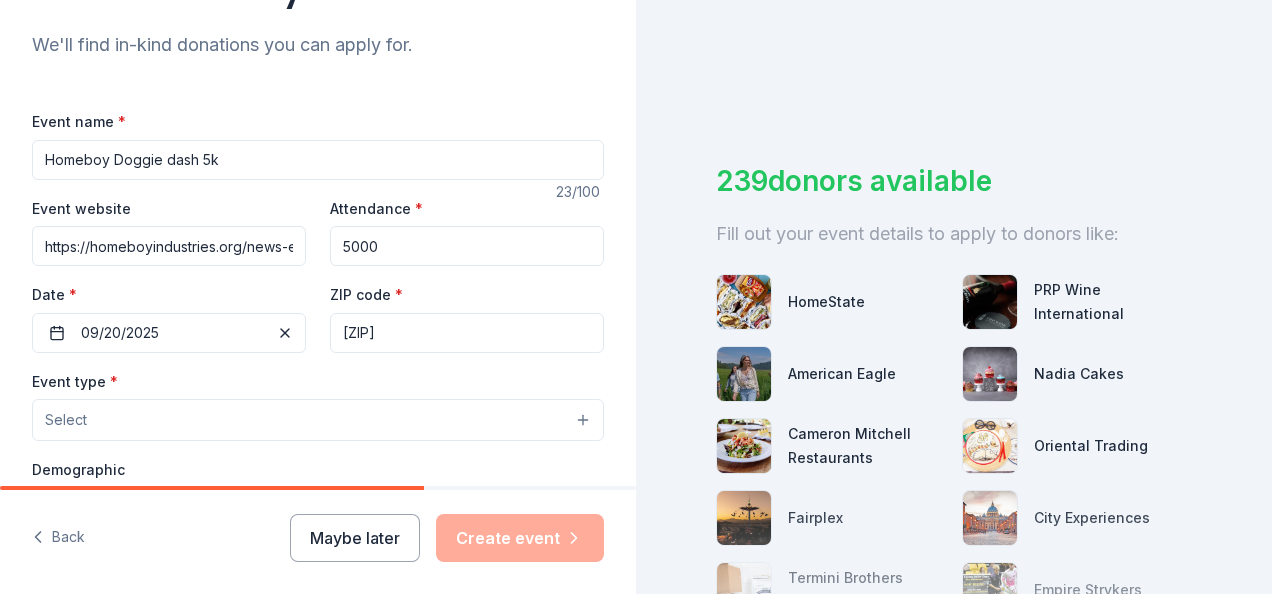 scroll, scrollTop: 0, scrollLeft: 295, axis: horizontal 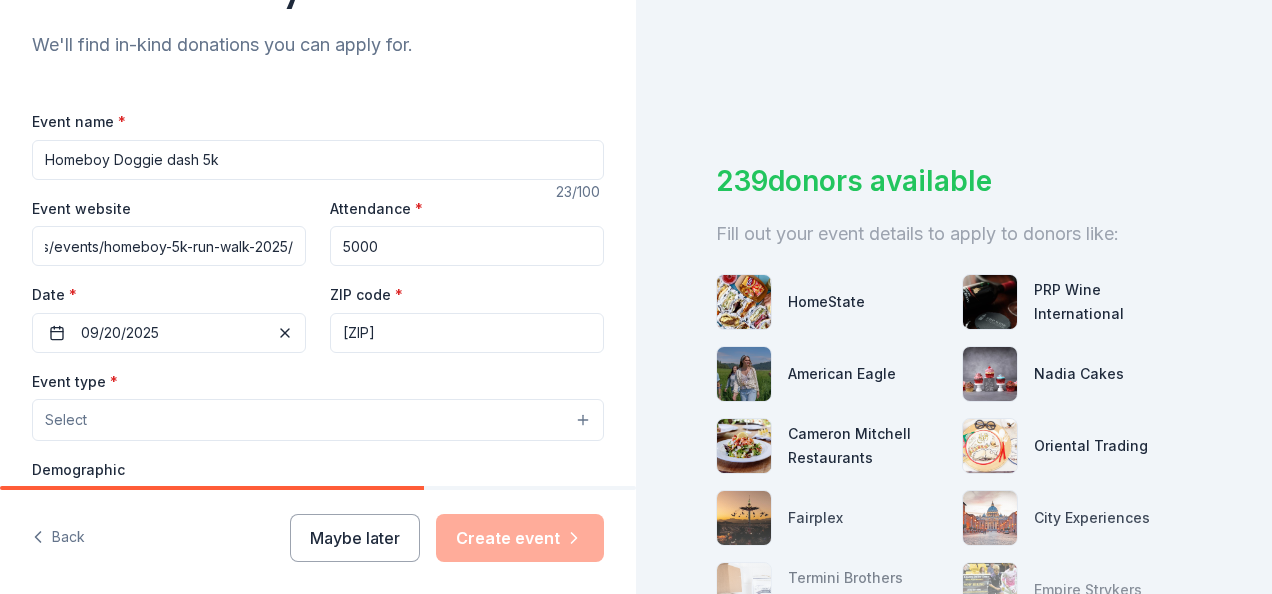 type on "https://homeboyindustries.org/news-events/events/homeboy-5k-run-walk-2025/" 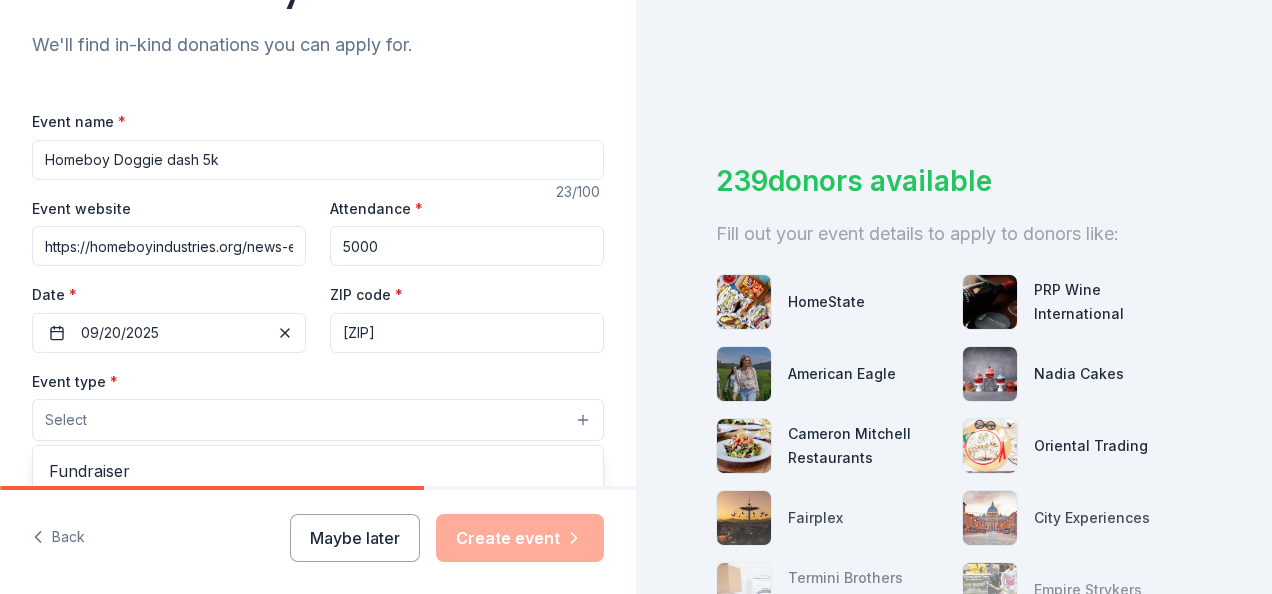click on "Select" at bounding box center [318, 420] 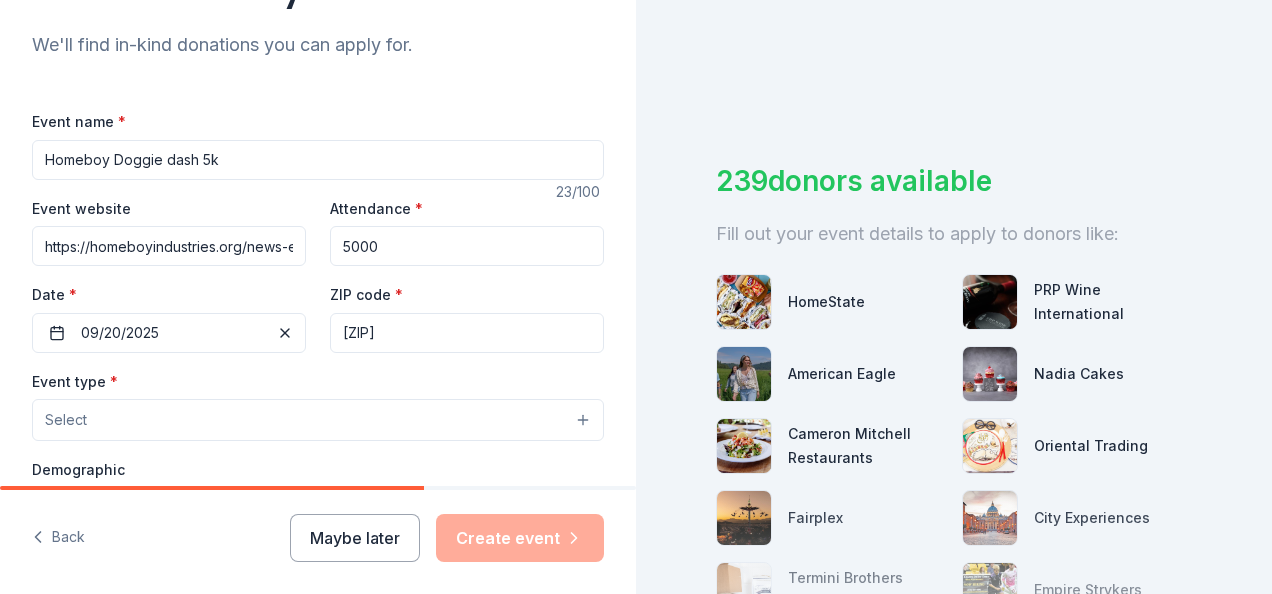 click on "Select" at bounding box center [318, 420] 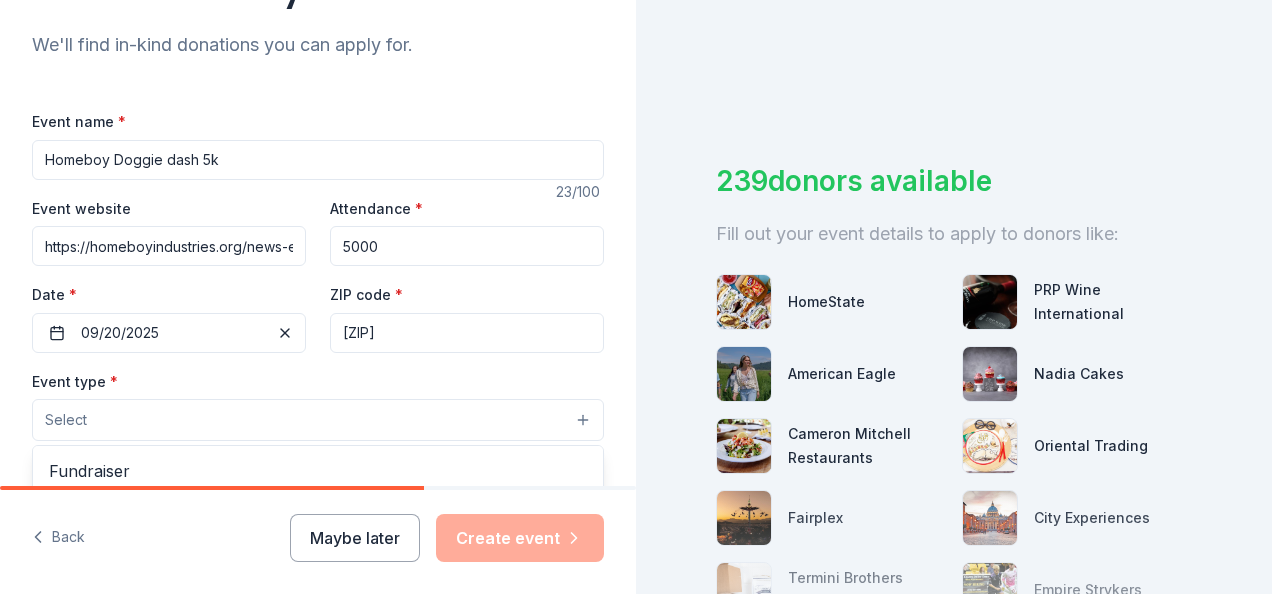 click on "Select" at bounding box center [318, 420] 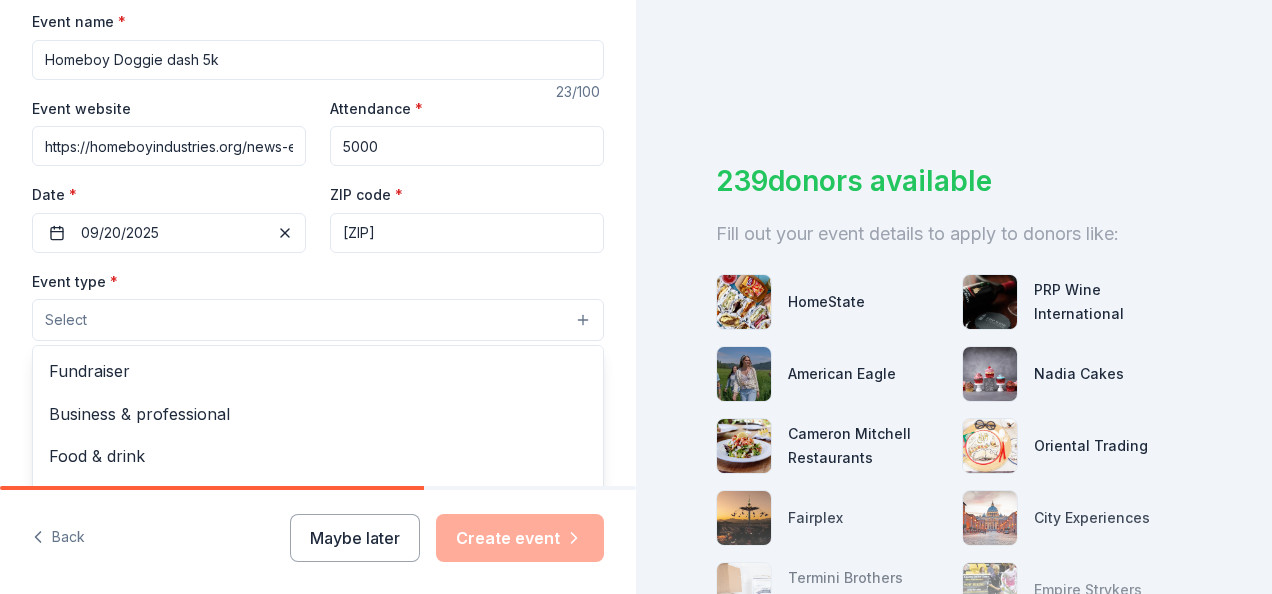 click on "Select" at bounding box center (318, 320) 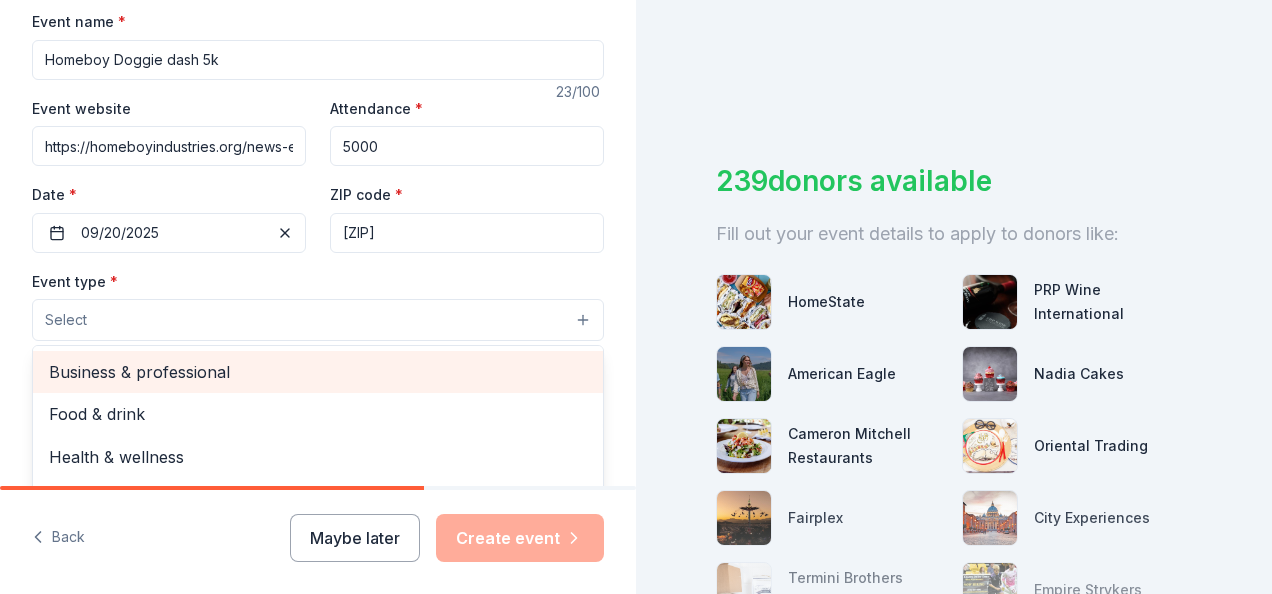 scroll, scrollTop: 66, scrollLeft: 0, axis: vertical 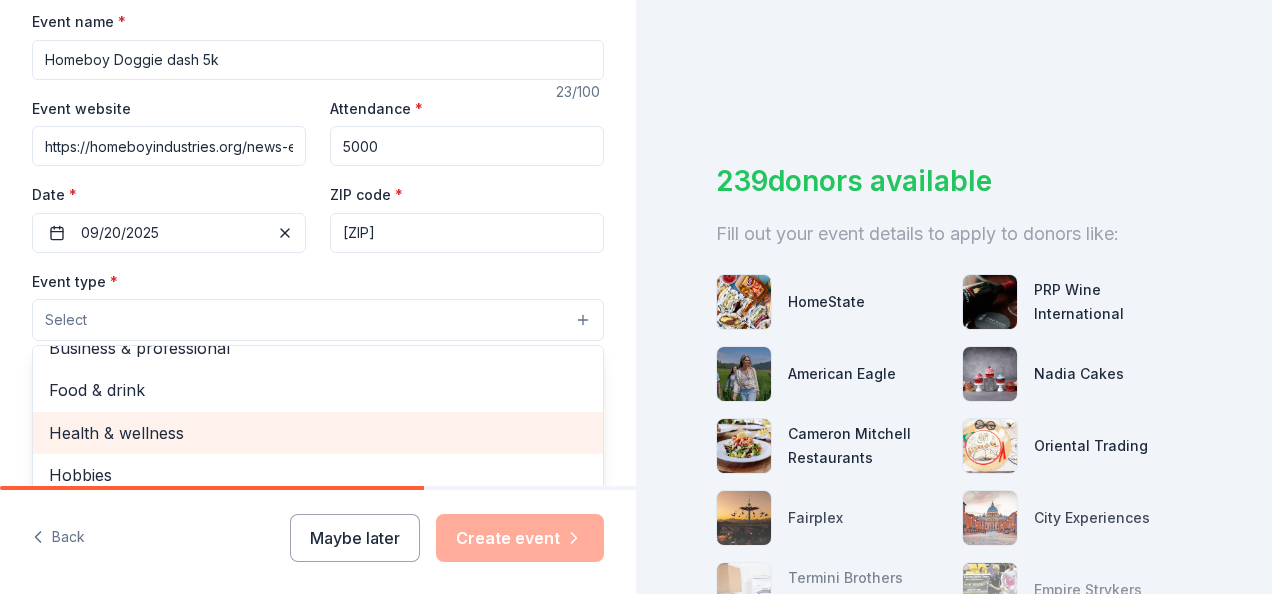 click on "Health & wellness" at bounding box center [318, 433] 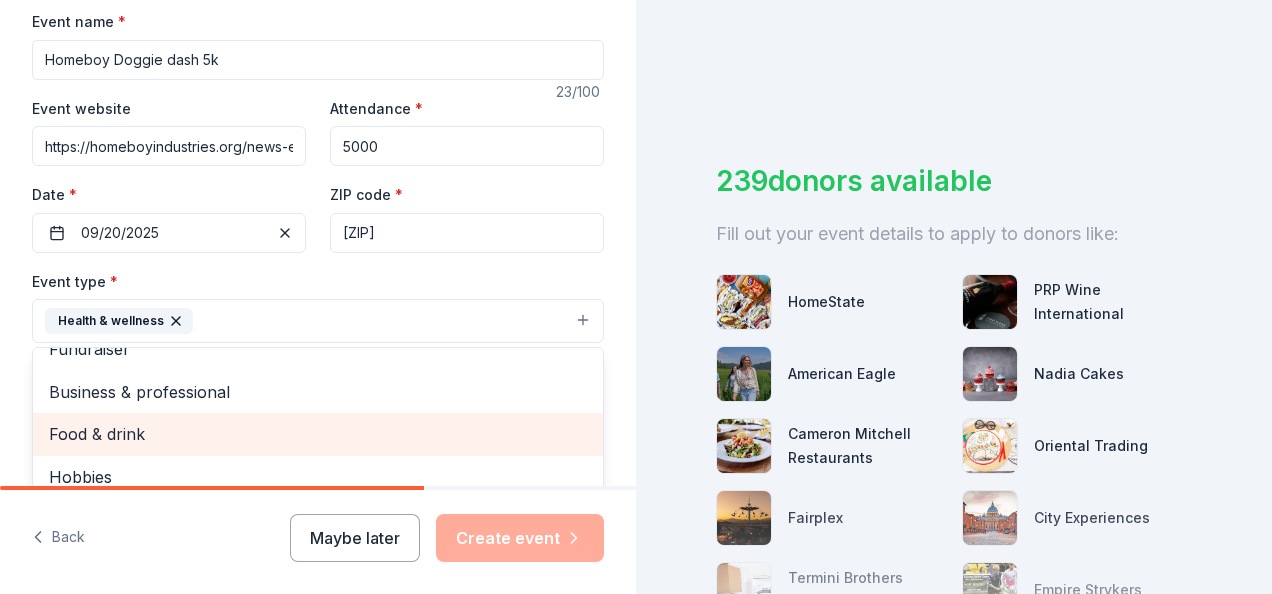 scroll, scrollTop: 24, scrollLeft: 0, axis: vertical 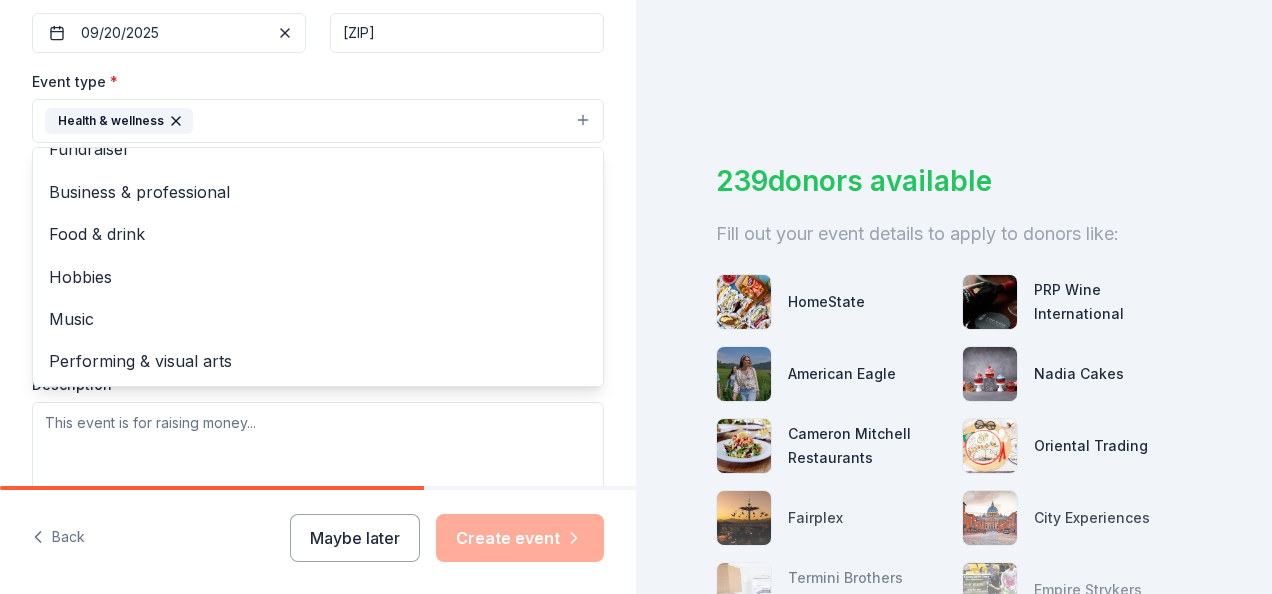 click on "Event type * Health & wellness Fundraiser Business & professional Food & drink Hobbies Music Performing & visual arts Demographic Select We use this information to help brands find events with their target demographic to sponsor their products. Mailing address Apt/unit Description" at bounding box center (318, 280) 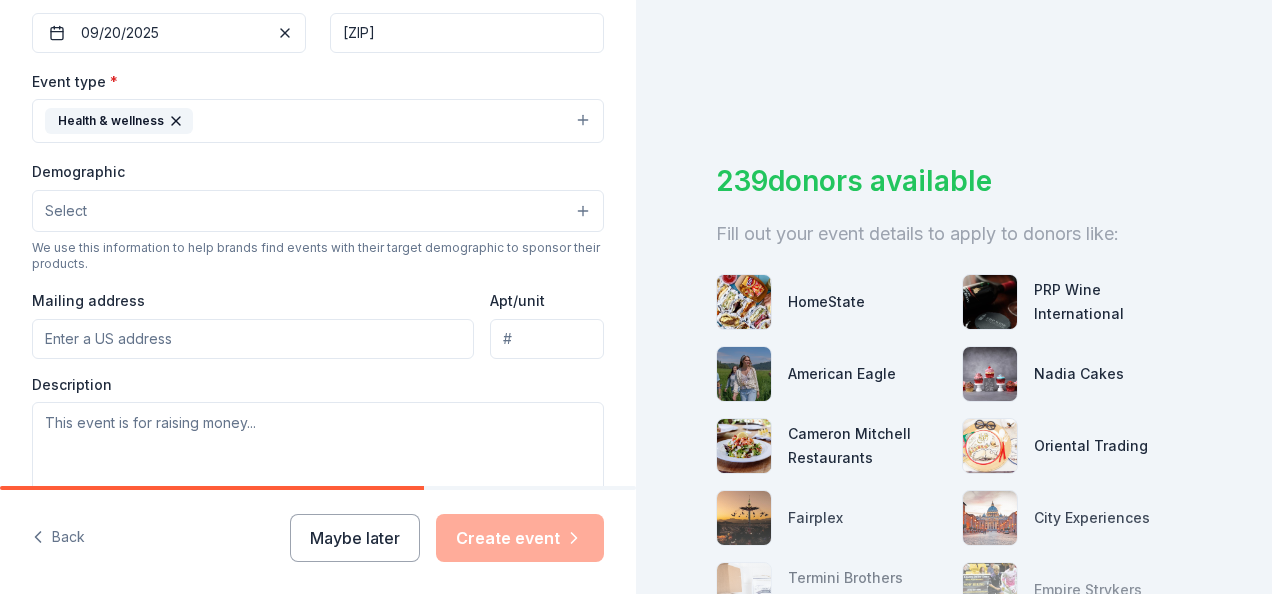 click on "Demographic Select" at bounding box center [318, 195] 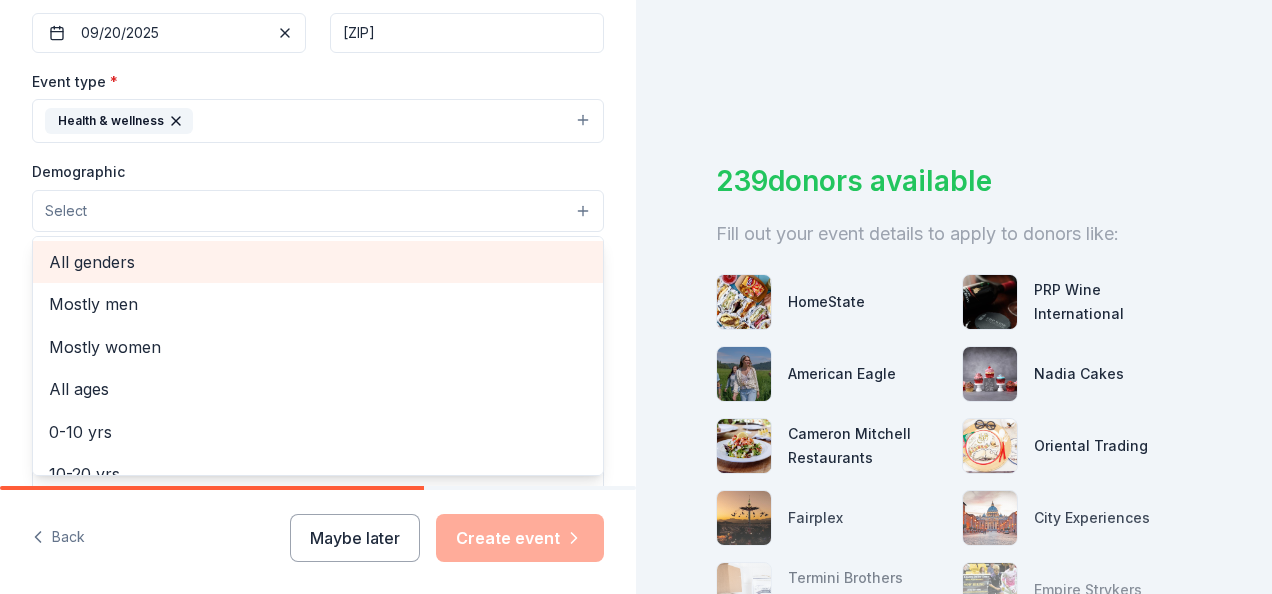 click on "All genders" at bounding box center (318, 262) 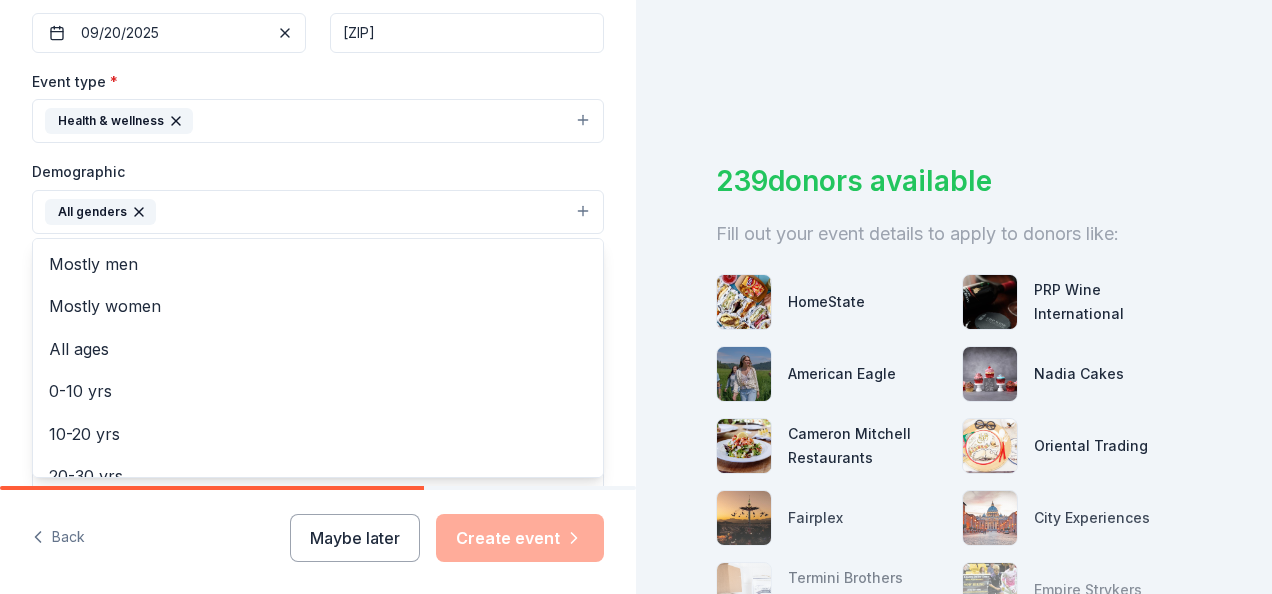 click on "Tell us about your event. We'll find in-kind donations you can apply for. Event name * Homeboy Doggie dash 5k 23 /100 Event website https://homeboyindustries.org/news-events/events/homeboy-5k-run-walk-2025/ Attendance * 5000 Date * 09/20/2025 ZIP code * 90012 Event type * Health & wellness Demographic All genders Mostly men Mostly women All ages 0-10 yrs 10-20 yrs 20-30 yrs 30-40 yrs 40-50 yrs 50-60 yrs 60-70 yrs 70-80 yrs 80+ yrs We use this information to help brands find events with their target demographic to sponsor their products. Mailing address Apt/unit Description What are you looking for? * Auction & raffle Meals Snacks Desserts Alcohol Beverages Send me reminders Email me reminders of donor application deadlines Recurring event Back Maybe later Create event 239 donors available Fill out your event details to apply to donors like: HomeState PRP Wine International American Eagle Nadia Cakes Cameron Mitchell Restaurants Oriental Trading Fairplex City Experiences Termini Brothers Bakery" at bounding box center (636, 297) 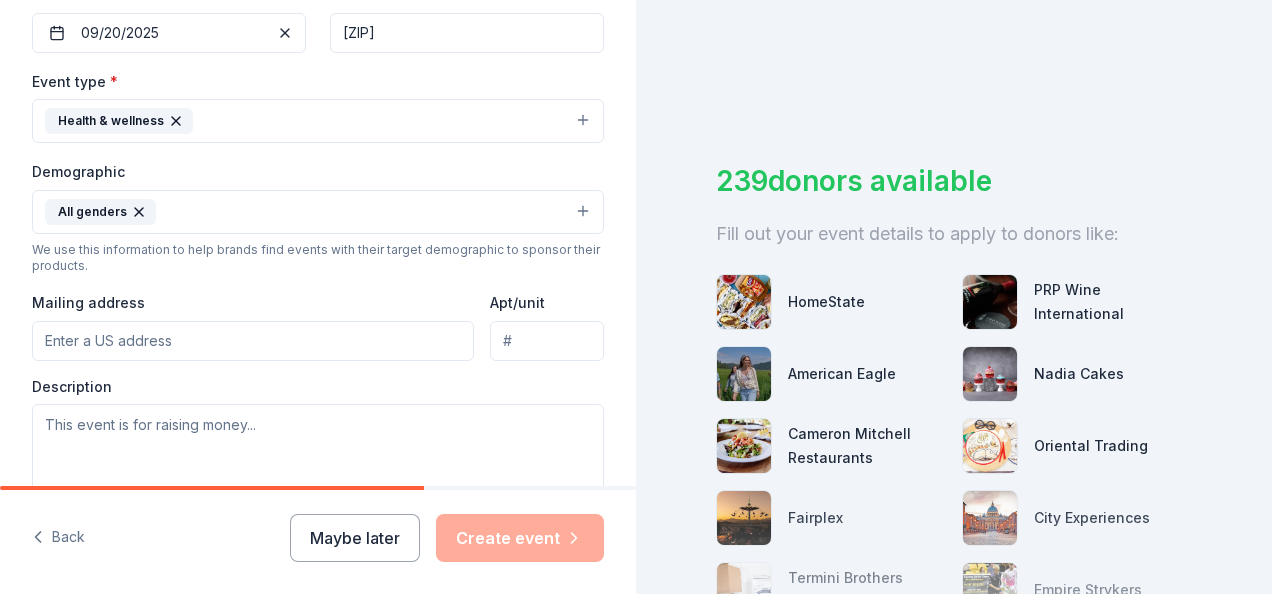 click on "Mailing address" at bounding box center (253, 341) 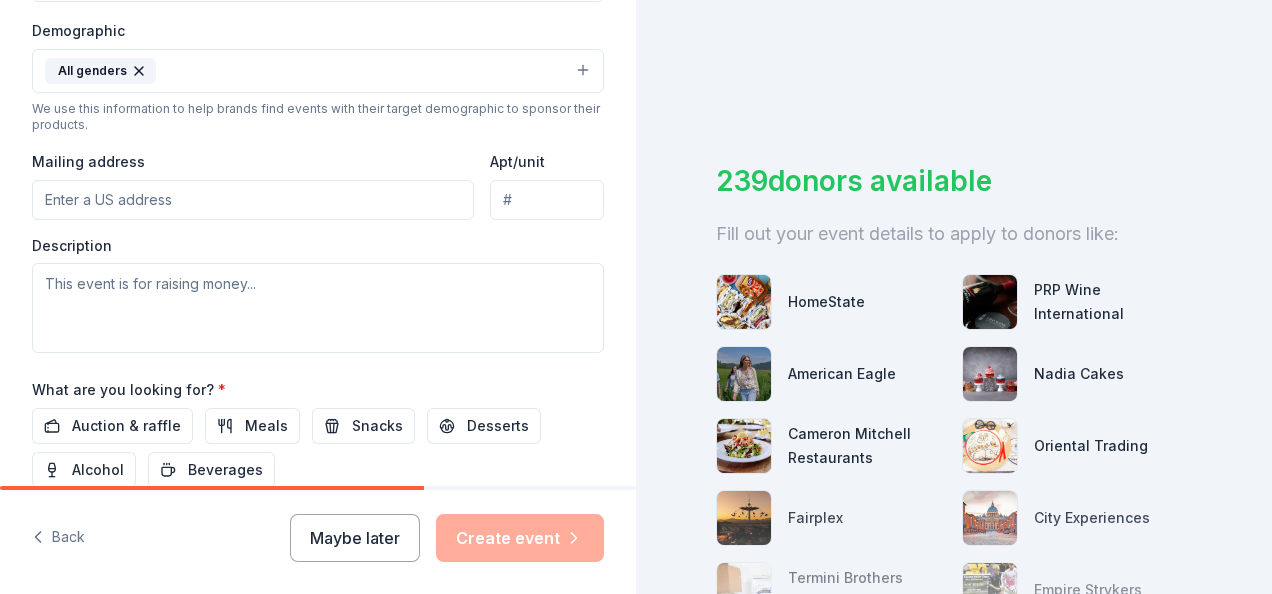 scroll, scrollTop: 443, scrollLeft: 0, axis: vertical 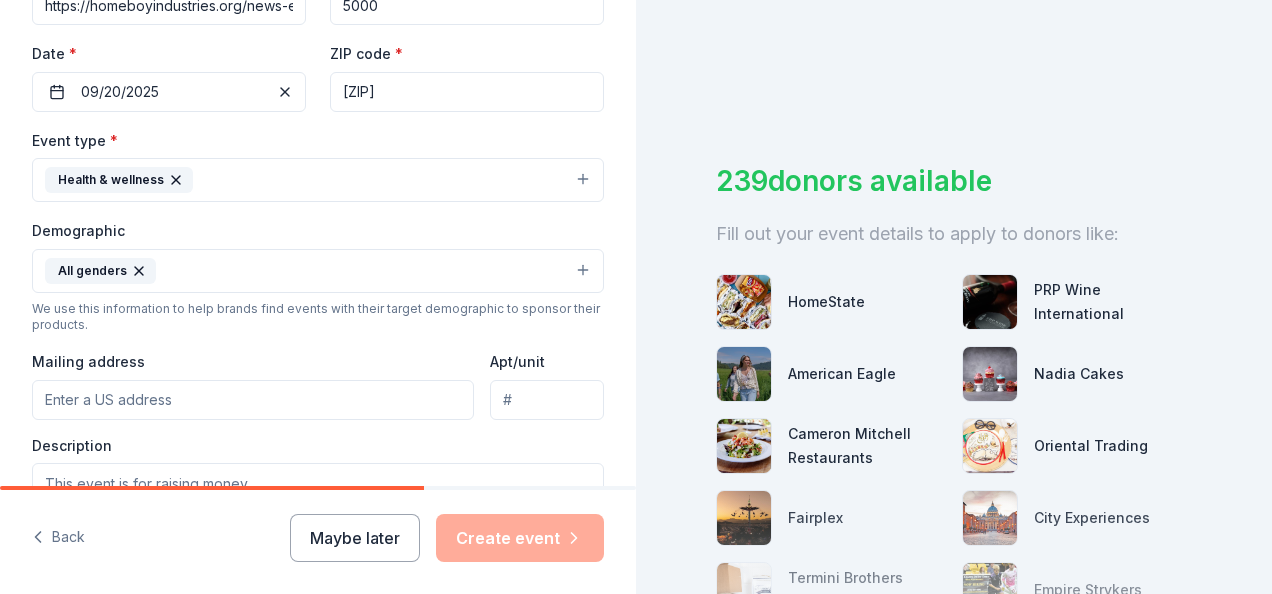 click on "Mailing address" at bounding box center (253, 400) 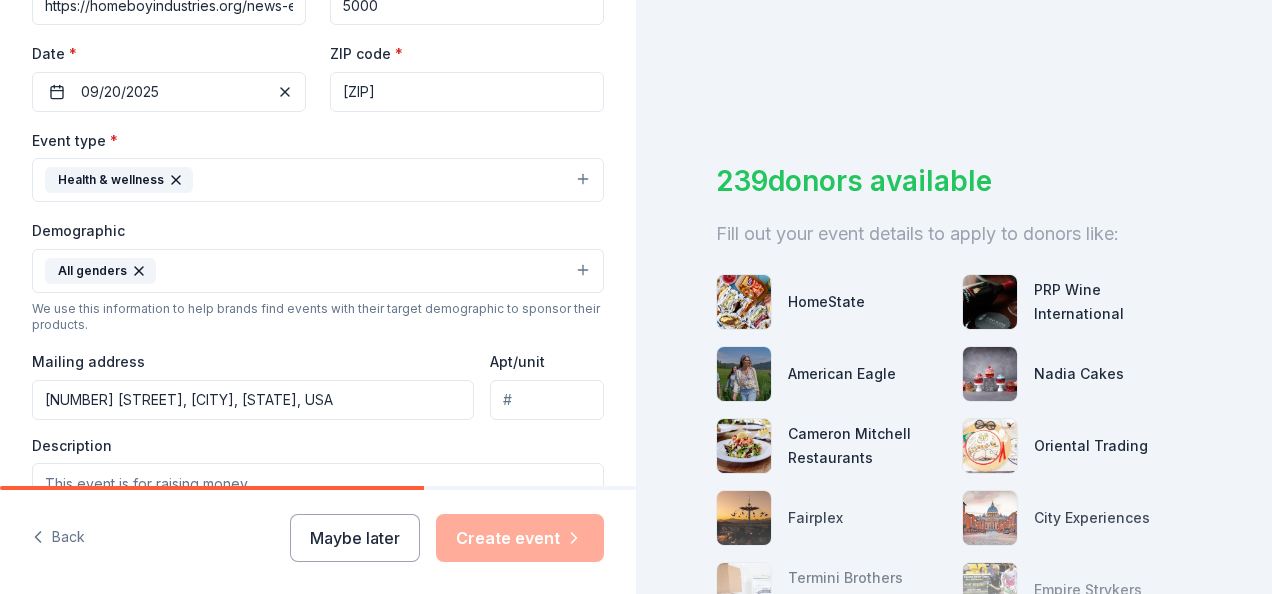 type on "[NUMBER] [STREET], [CITY], [STATE], [ZIP]" 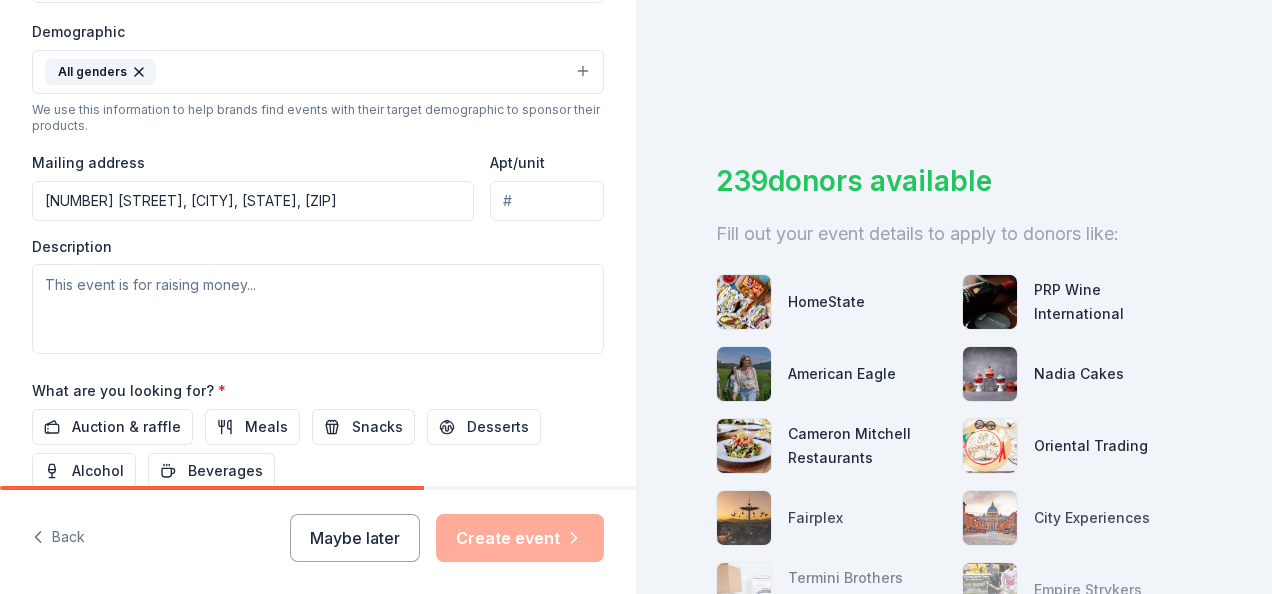 scroll, scrollTop: 643, scrollLeft: 0, axis: vertical 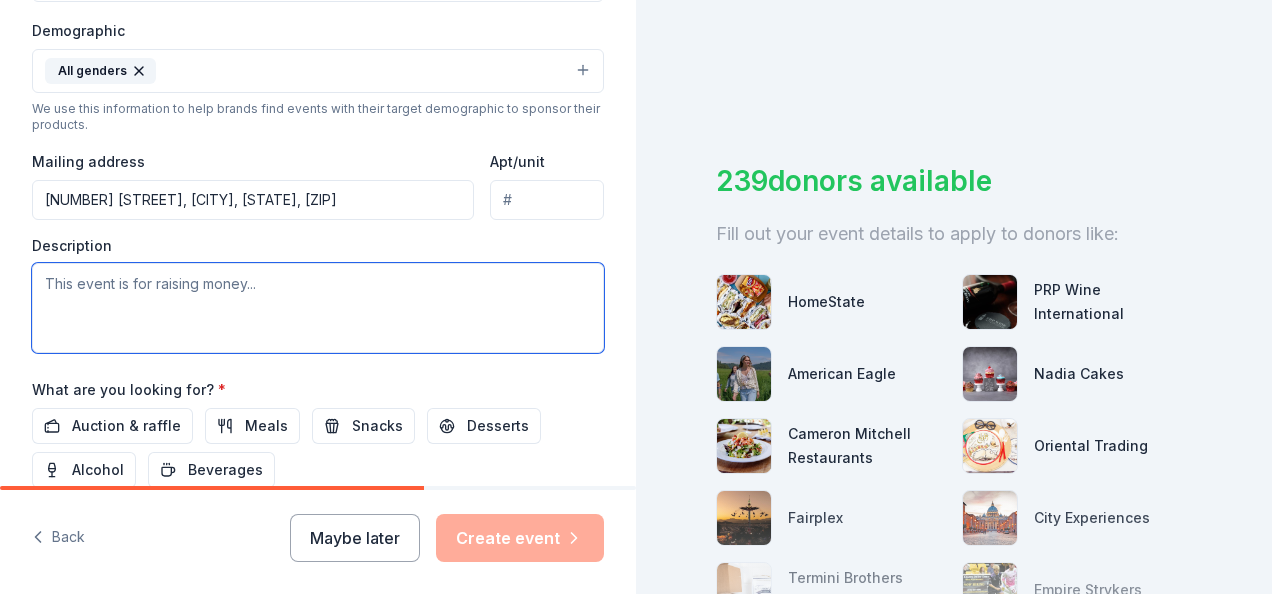 click at bounding box center [318, 308] 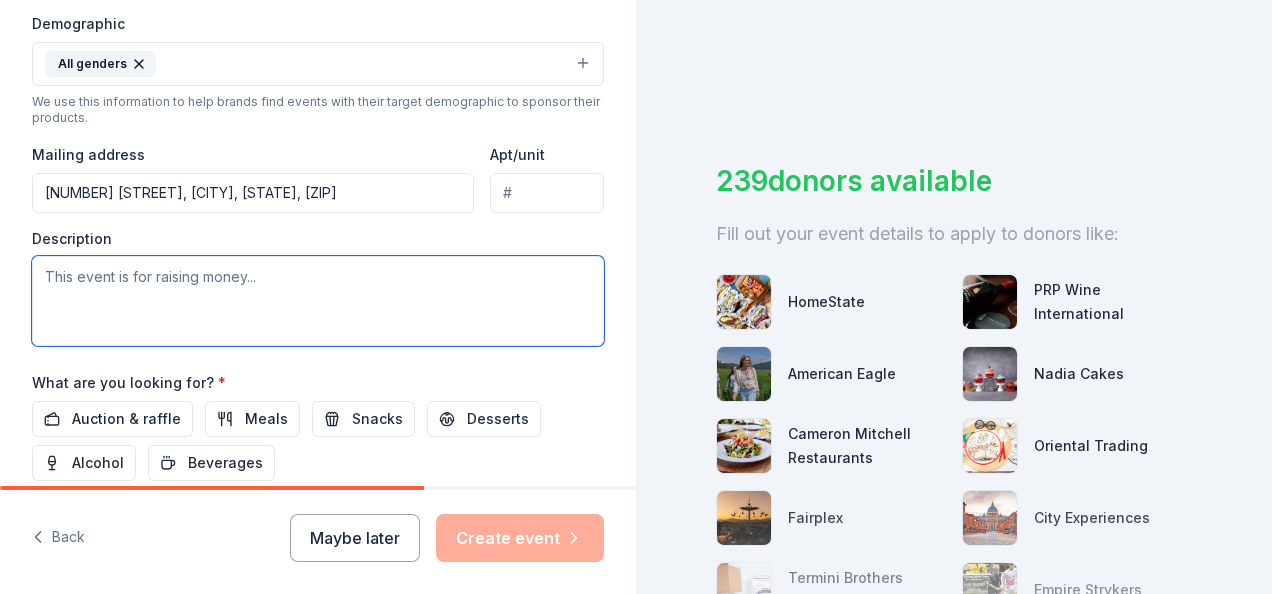 scroll, scrollTop: 543, scrollLeft: 0, axis: vertical 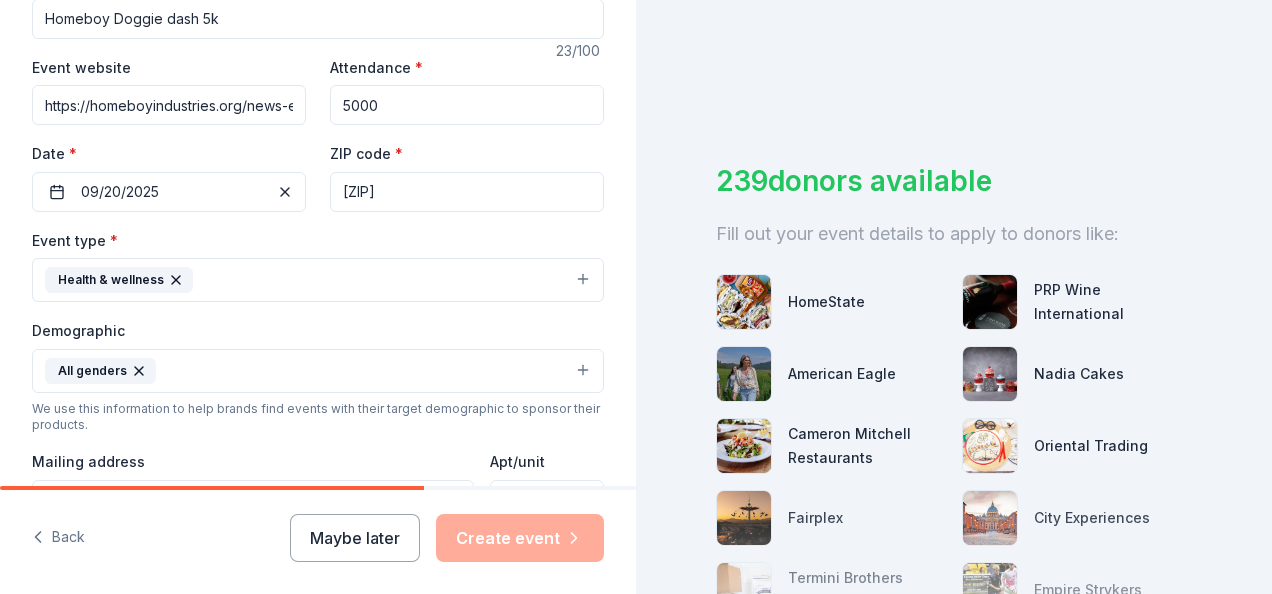 click on "Health & wellness" at bounding box center [318, 280] 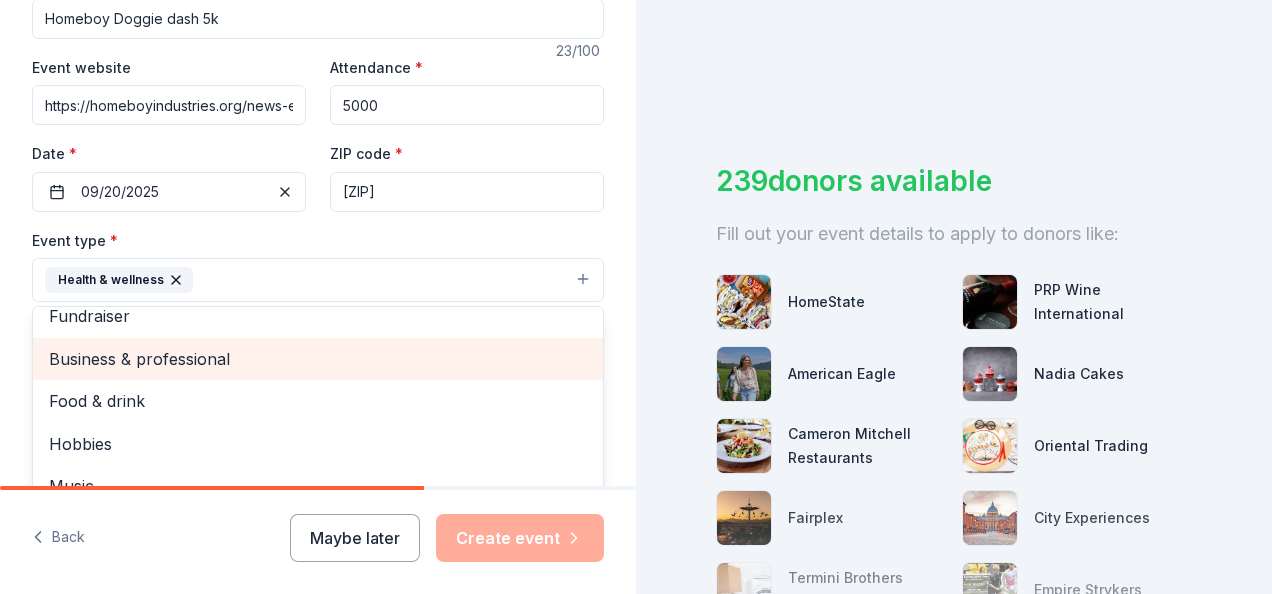 scroll, scrollTop: 24, scrollLeft: 0, axis: vertical 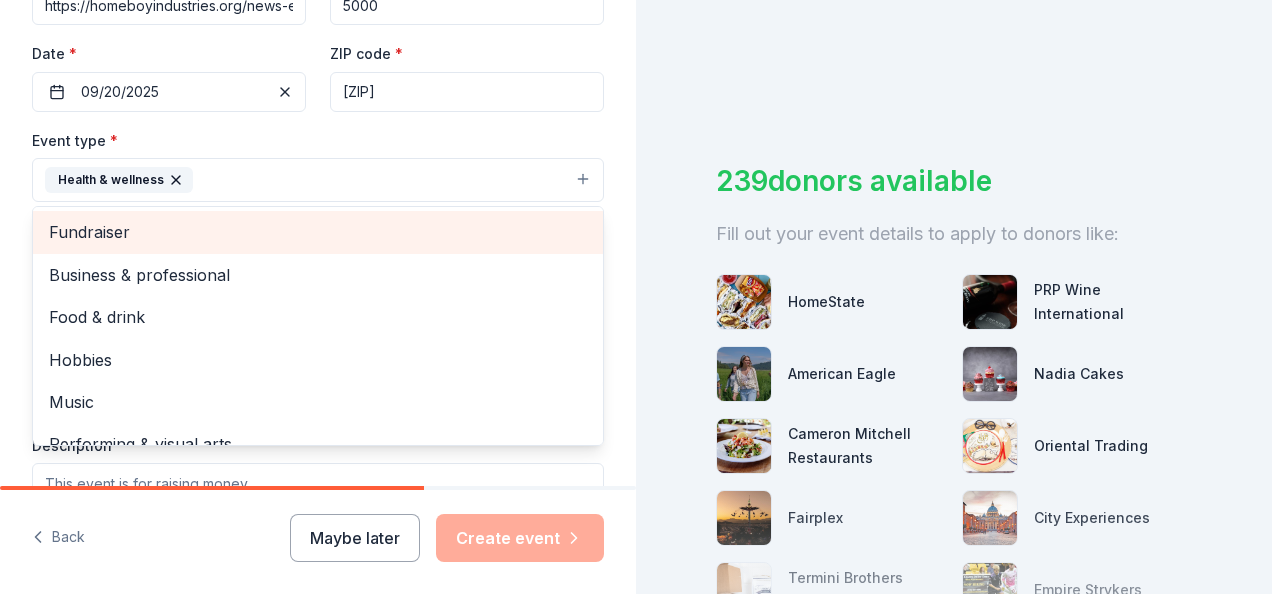click on "Fundraiser" at bounding box center (318, 232) 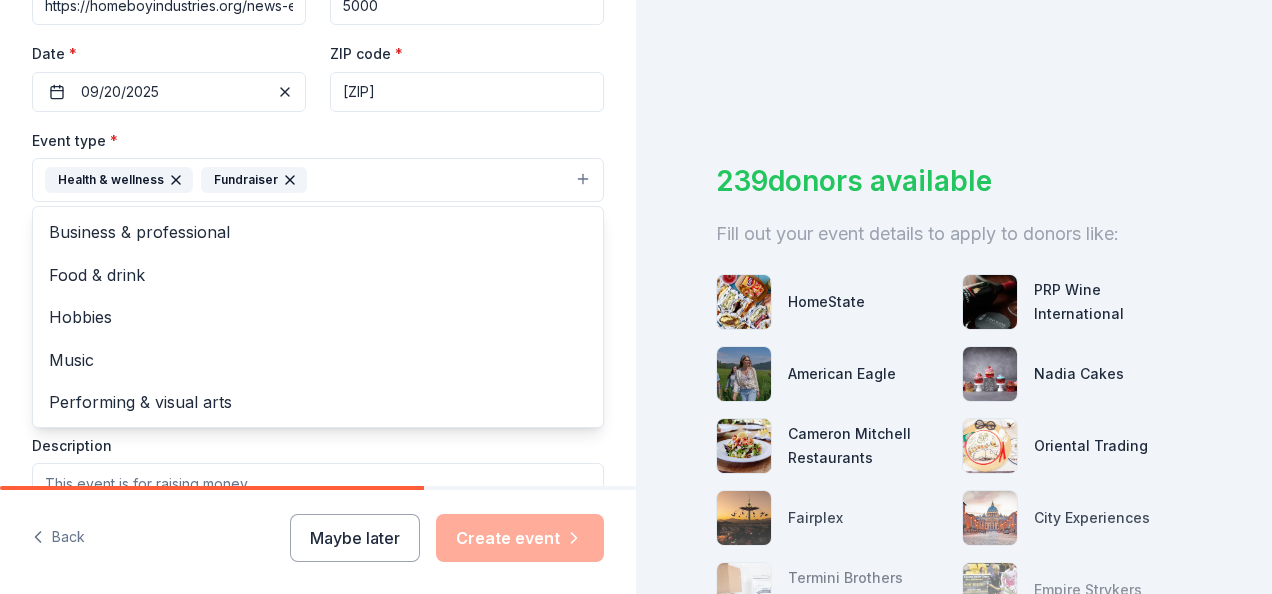click on "Health & wellness" at bounding box center (119, 180) 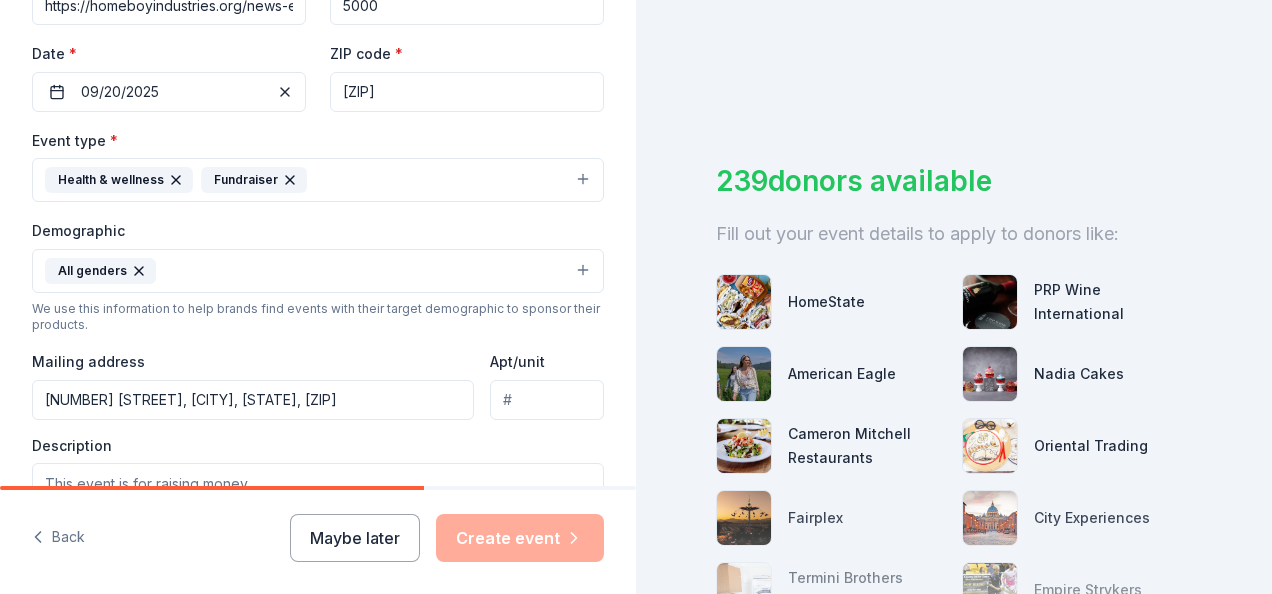 scroll, scrollTop: 343, scrollLeft: 0, axis: vertical 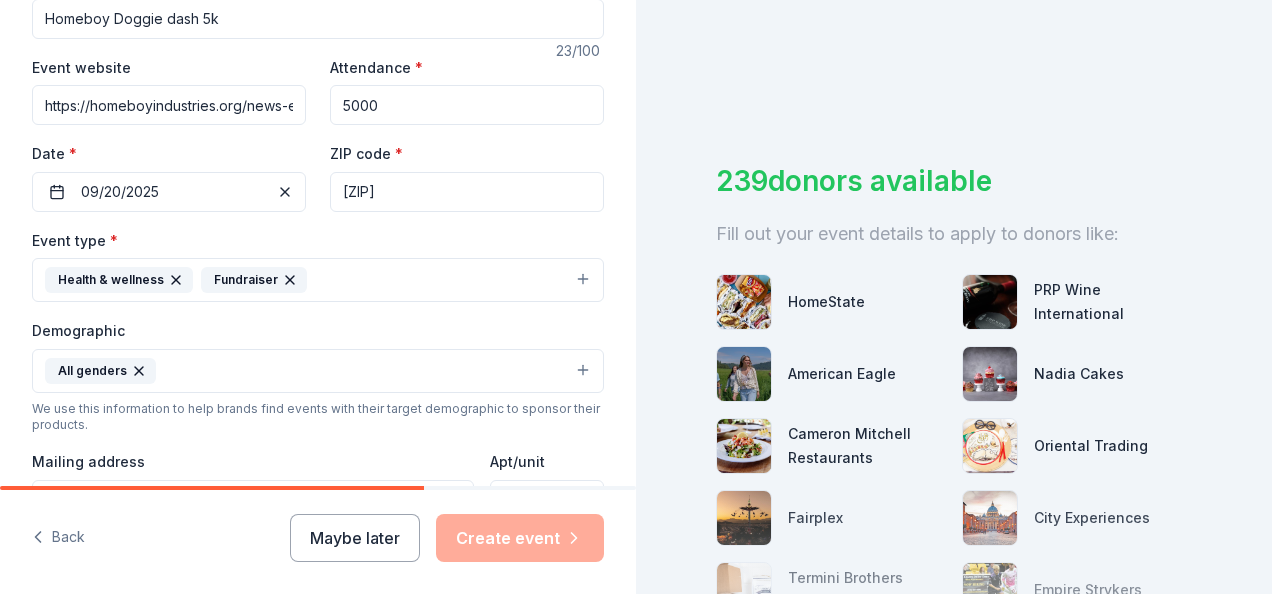 click on "Health & wellness Fundraiser" at bounding box center (318, 280) 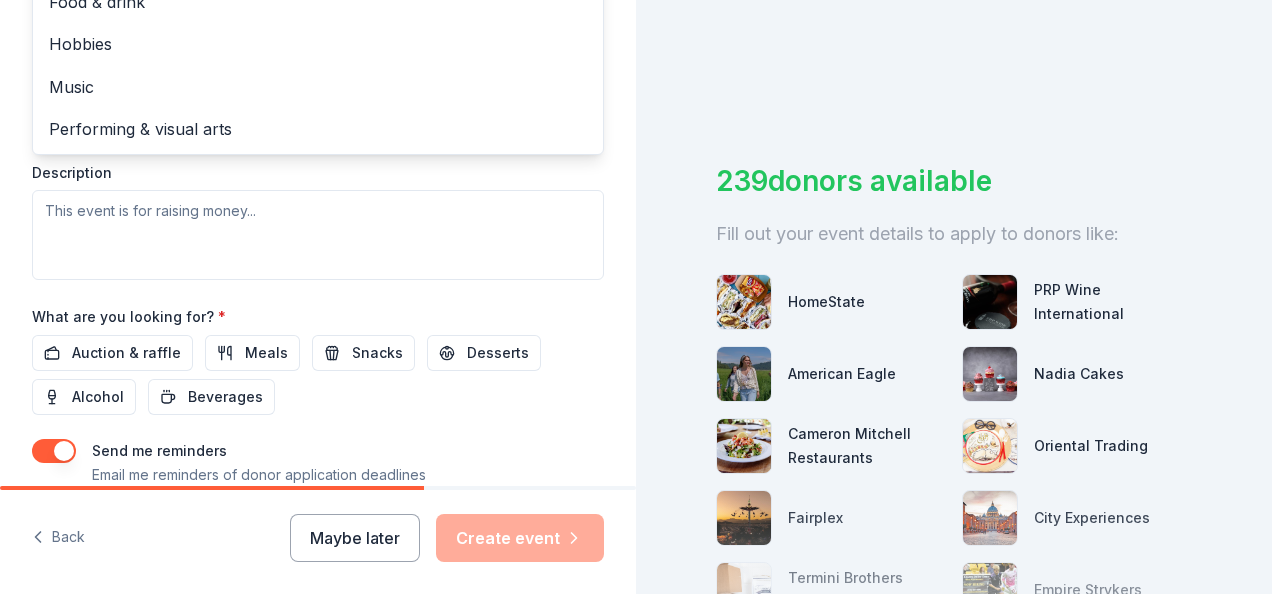 scroll, scrollTop: 810, scrollLeft: 0, axis: vertical 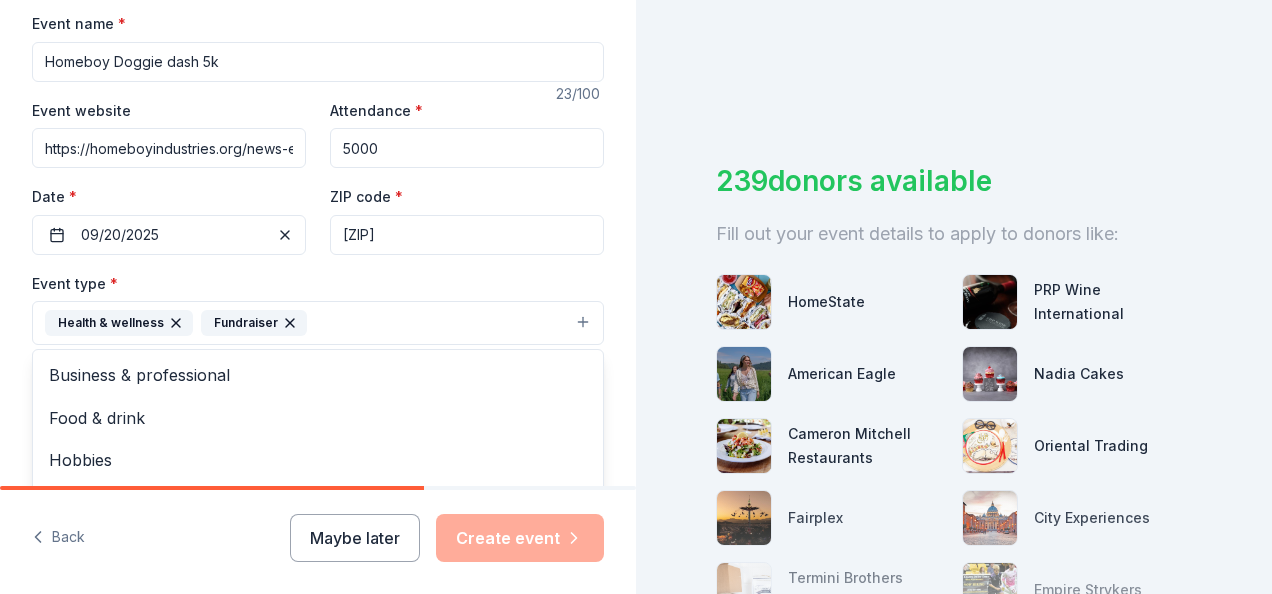 click 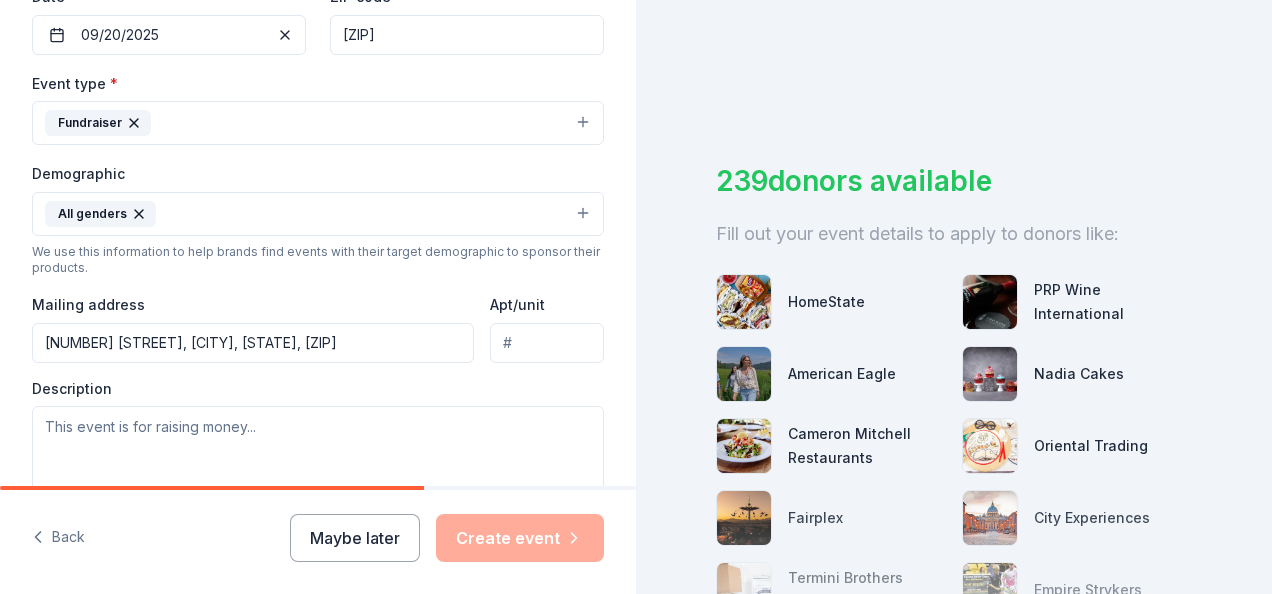 scroll, scrollTop: 700, scrollLeft: 0, axis: vertical 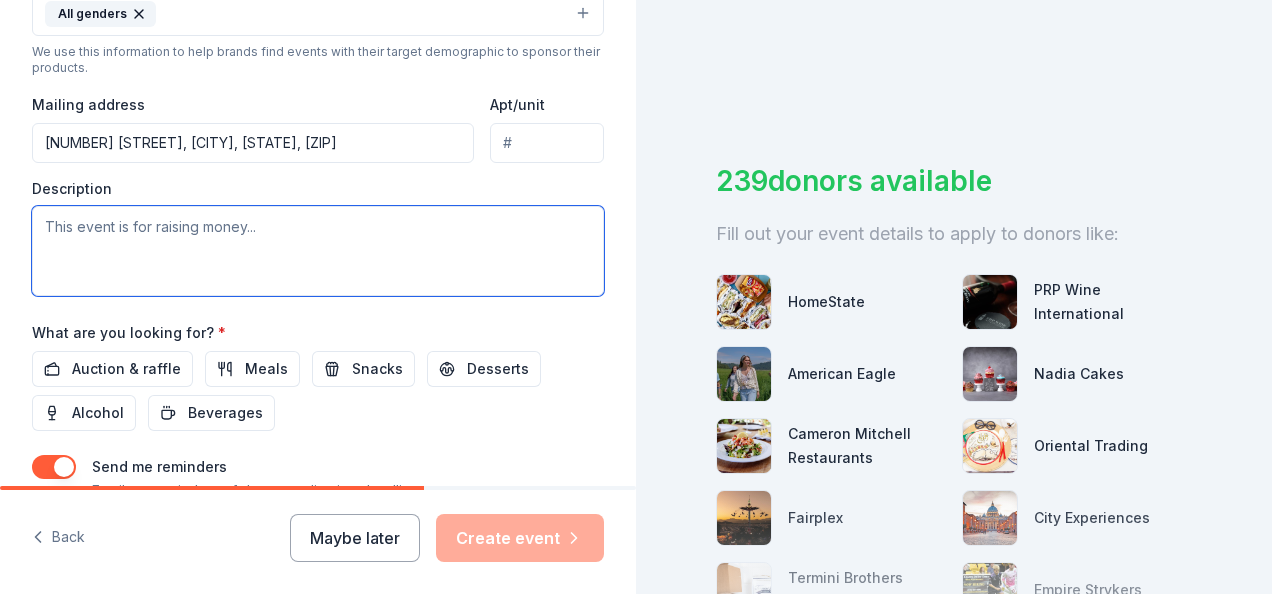 click at bounding box center [318, 251] 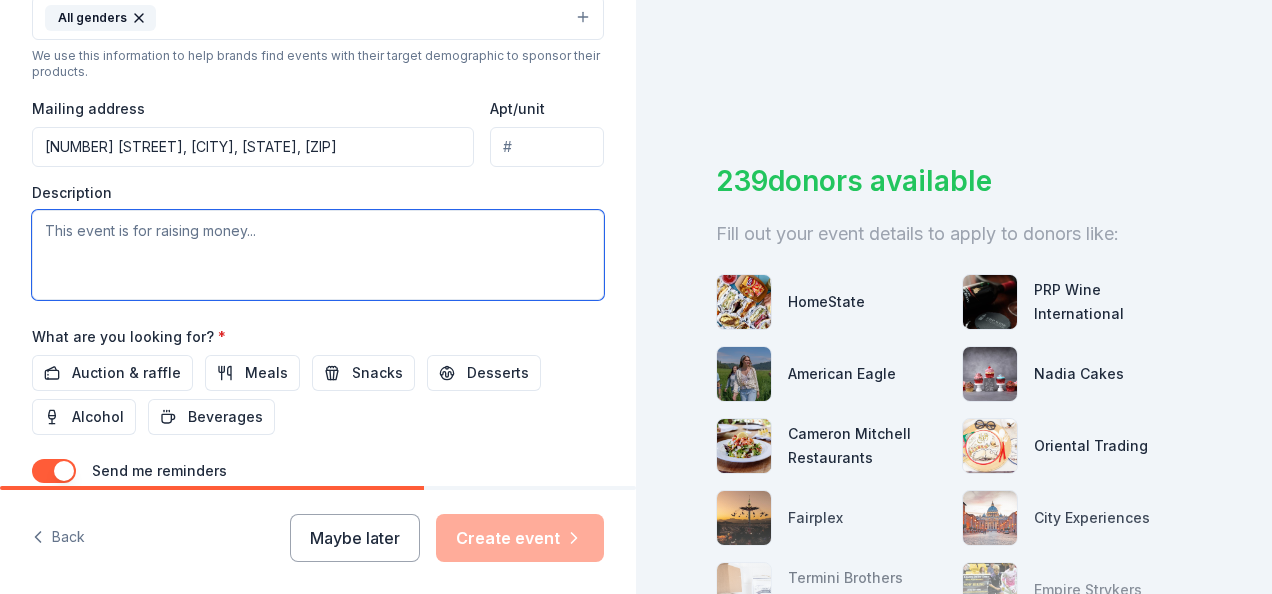 scroll, scrollTop: 700, scrollLeft: 0, axis: vertical 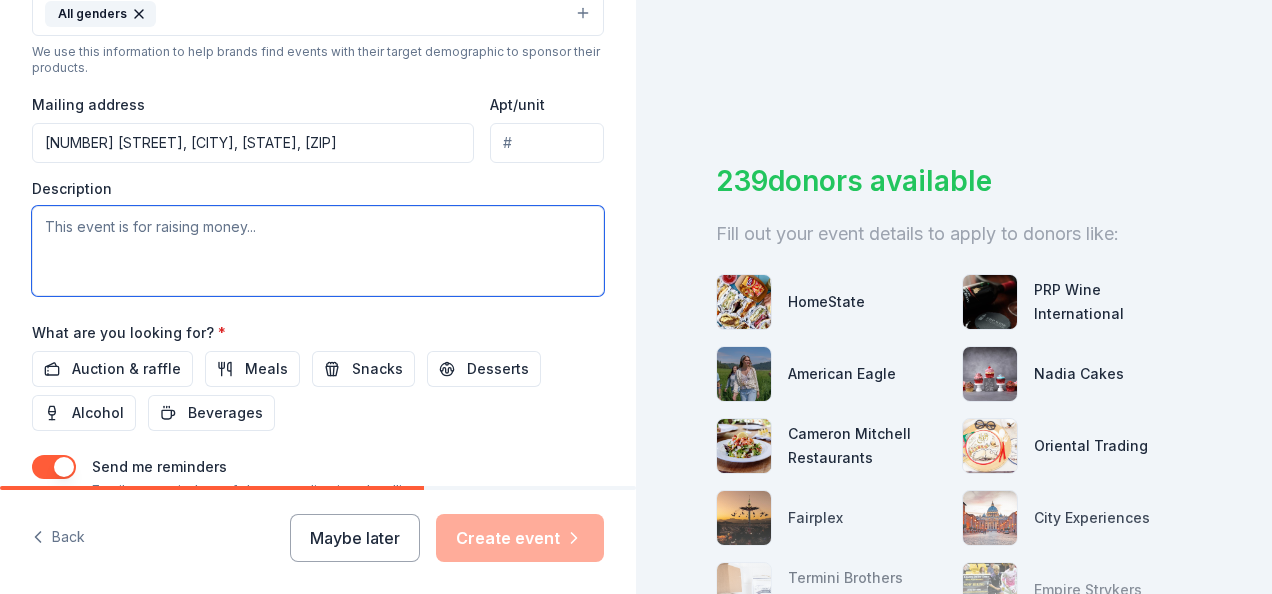 click at bounding box center (318, 251) 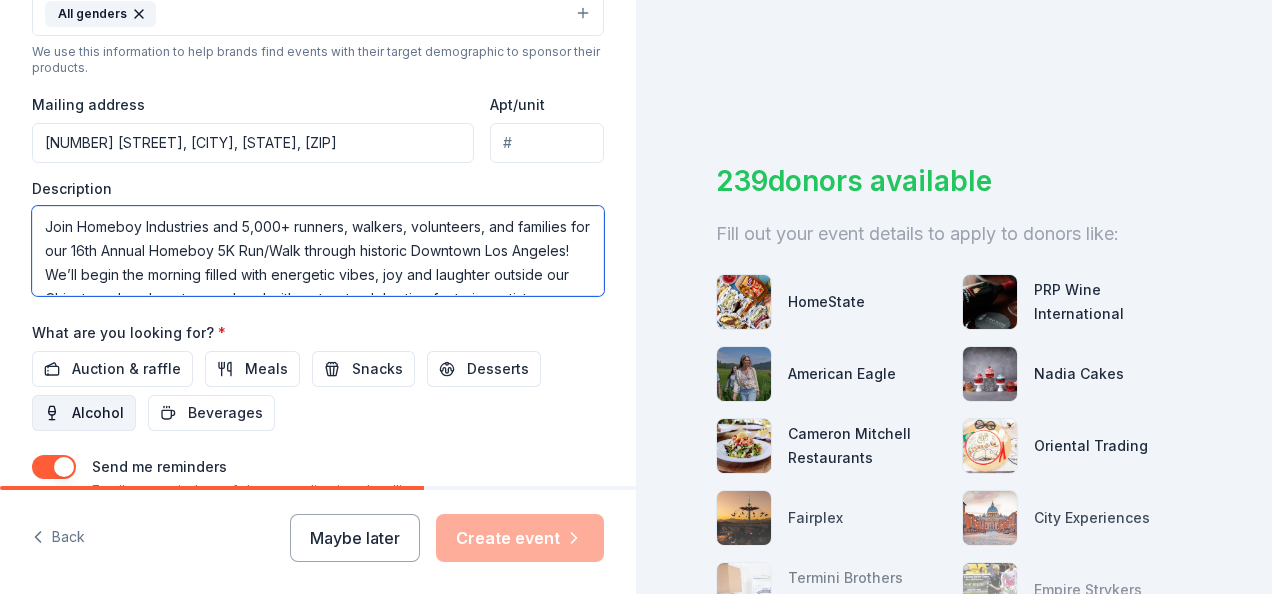 scroll, scrollTop: 180, scrollLeft: 0, axis: vertical 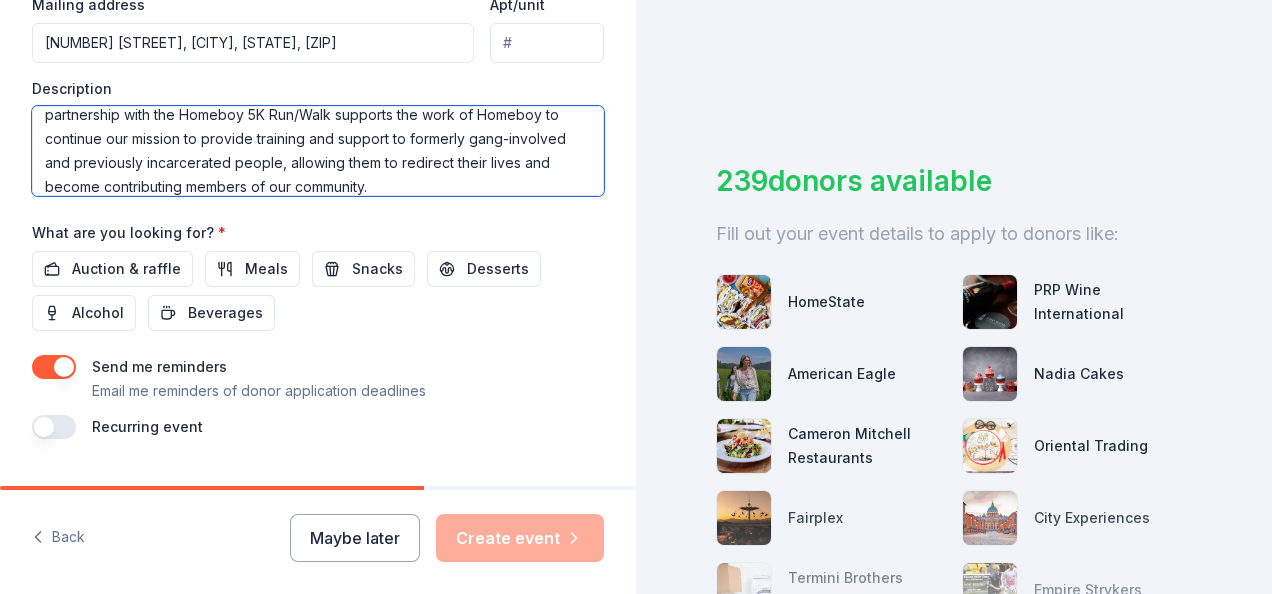 type on "Join Homeboy Industries and 5,000+ runners, walkers, volunteers, and families for our 16th Annual Homeboy 5K Run/Walk through historic Downtown Los Angeles! We’ll begin the morning filled with energetic vibes, joy and laughter outside our Chinatown headquarters and end with a street celebration featuring artists, partners and vendors from across the city.
We are humbled and excited to celebrate community and wellness. Your partnership with the Homeboy 5K Run/Walk supports the work of Homeboy to continue our mission to provide training and support to formerly gang-involved and previously incarcerated people, allowing them to redirect their lives and become contributing members of our community." 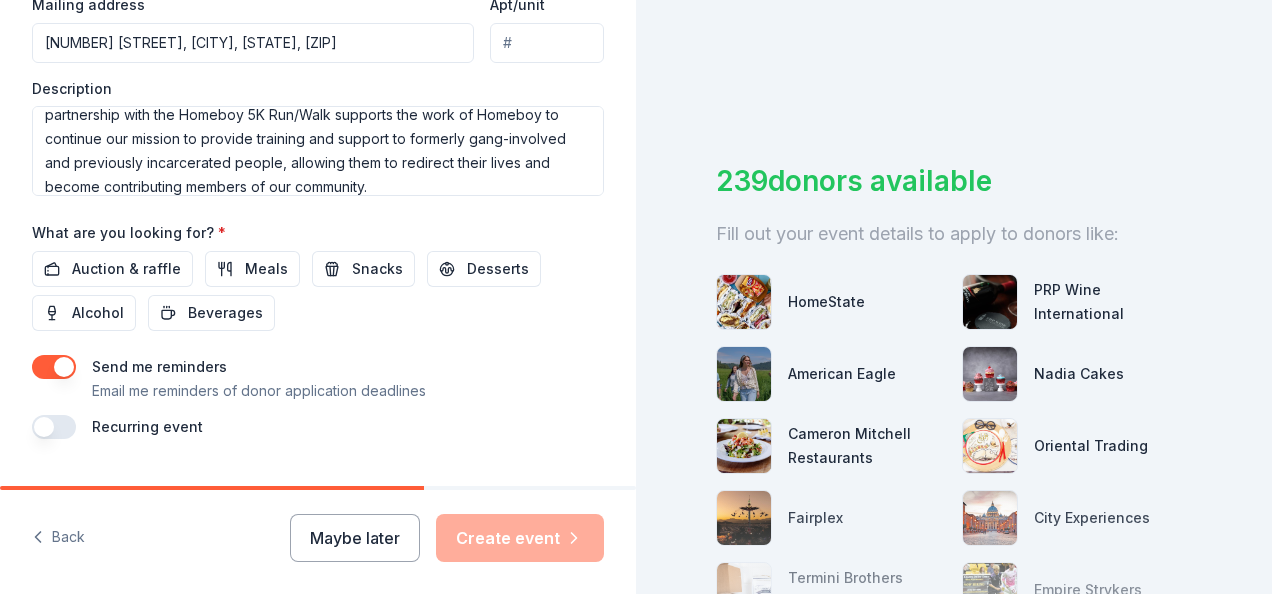 click at bounding box center [54, 427] 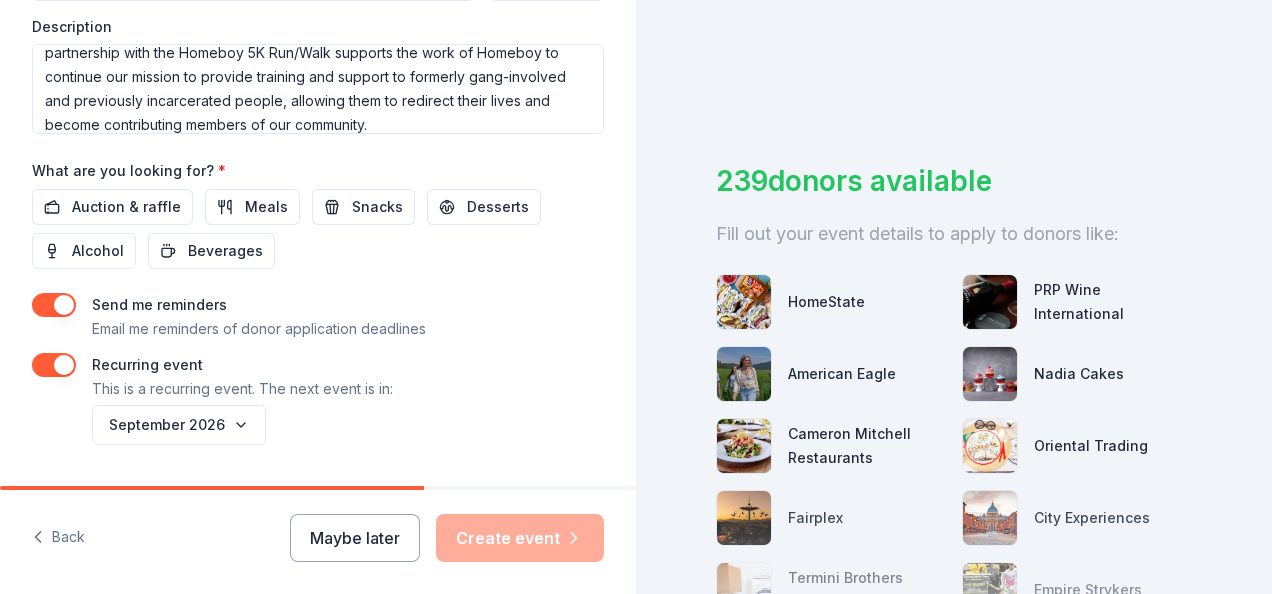 scroll, scrollTop: 915, scrollLeft: 0, axis: vertical 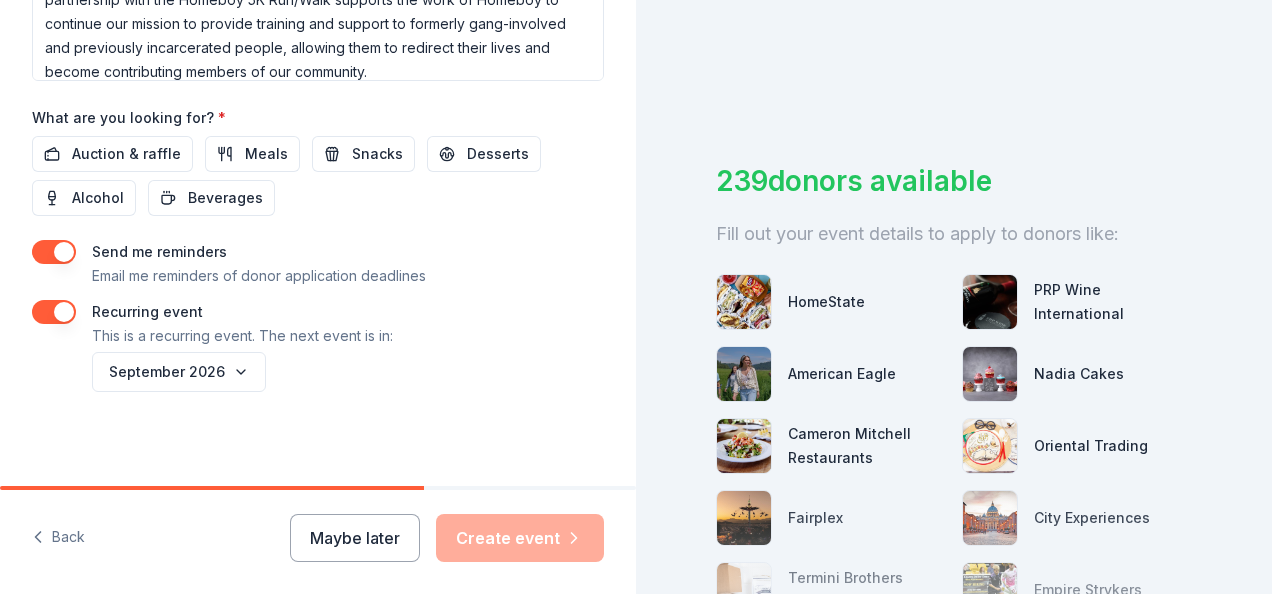 click on "Maybe later Create event" at bounding box center [447, 538] 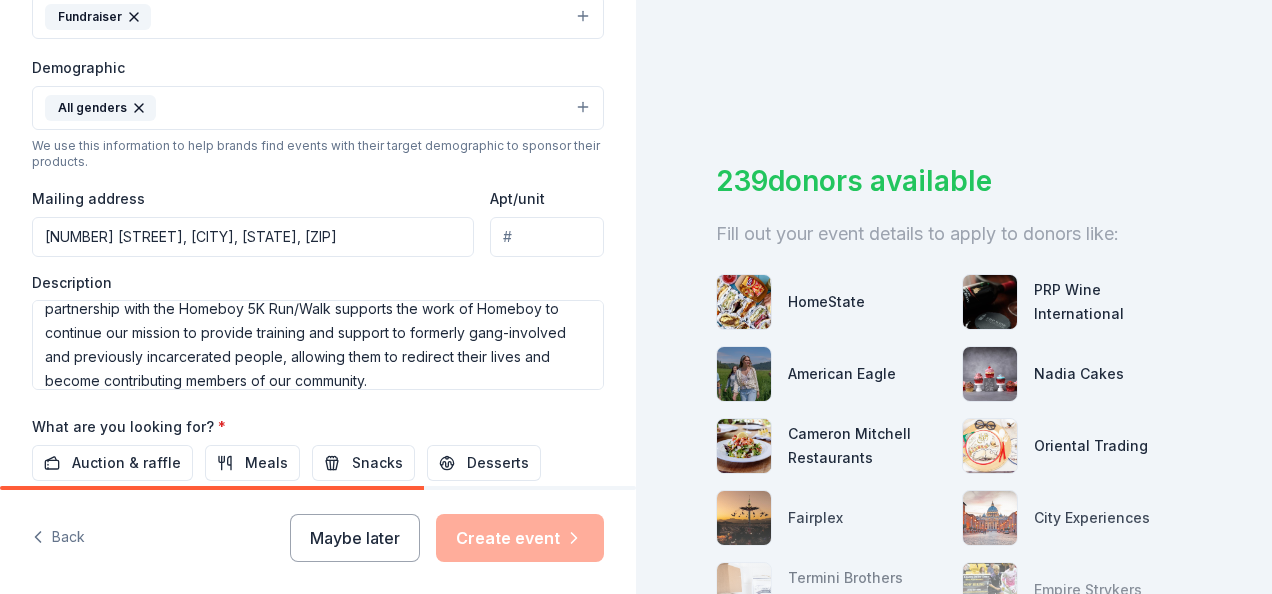 scroll, scrollTop: 915, scrollLeft: 0, axis: vertical 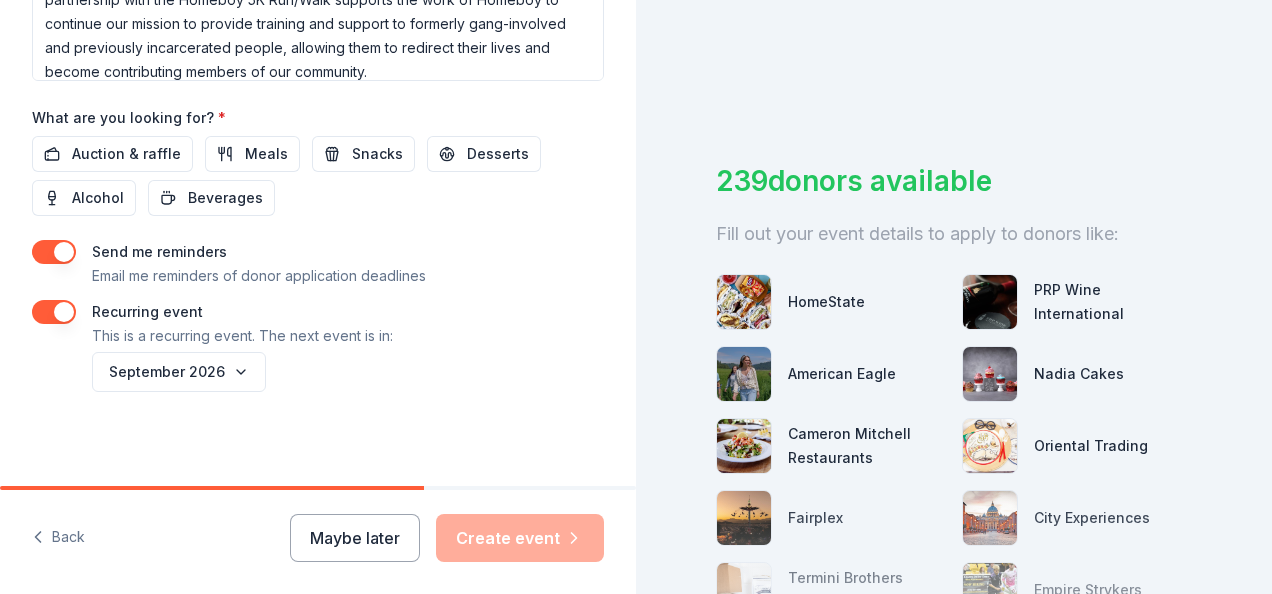 drag, startPoint x: 408, startPoint y: 488, endPoint x: 540, endPoint y: 490, distance: 132.01515 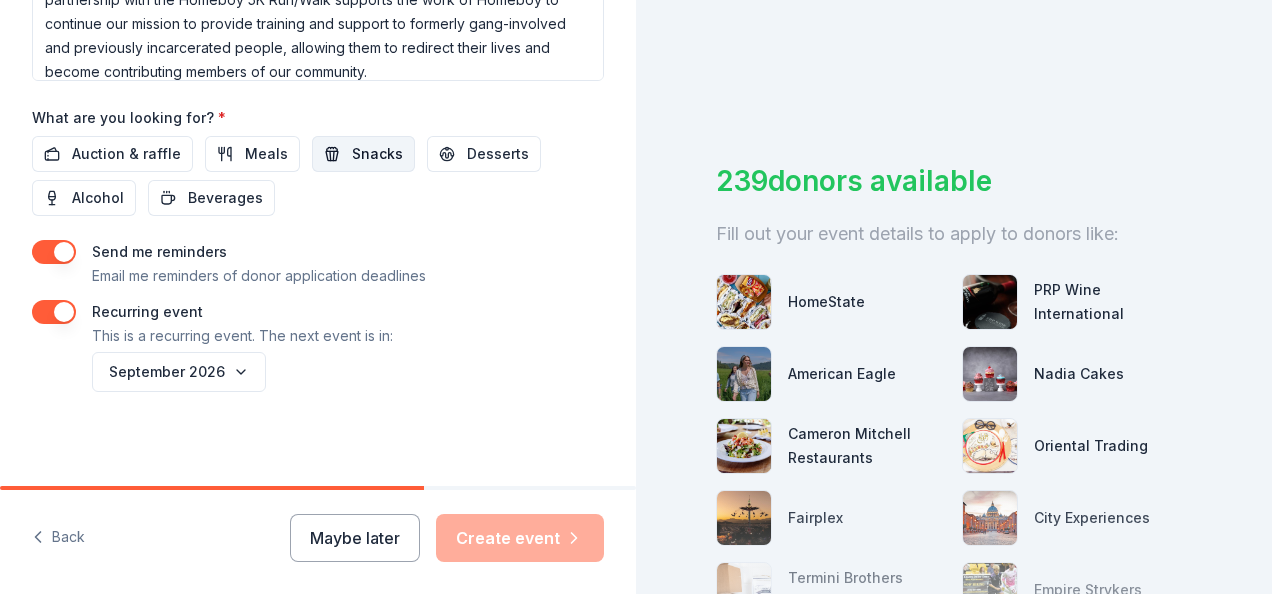 click on "Snacks" at bounding box center [377, 154] 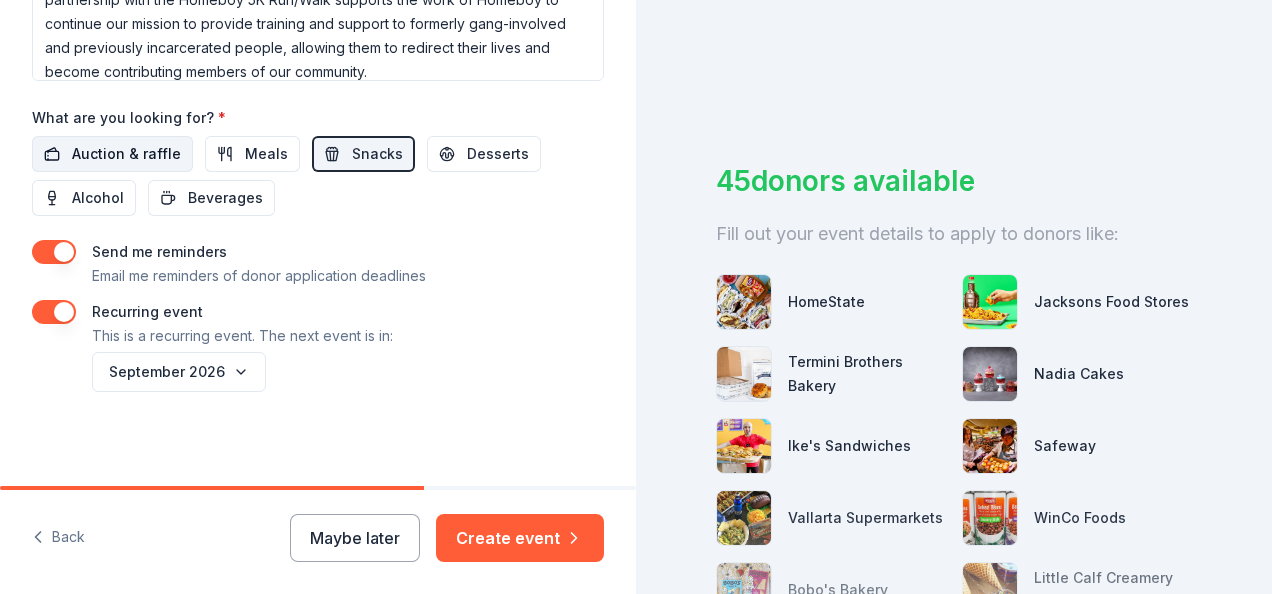 click on "Auction & raffle" at bounding box center [126, 154] 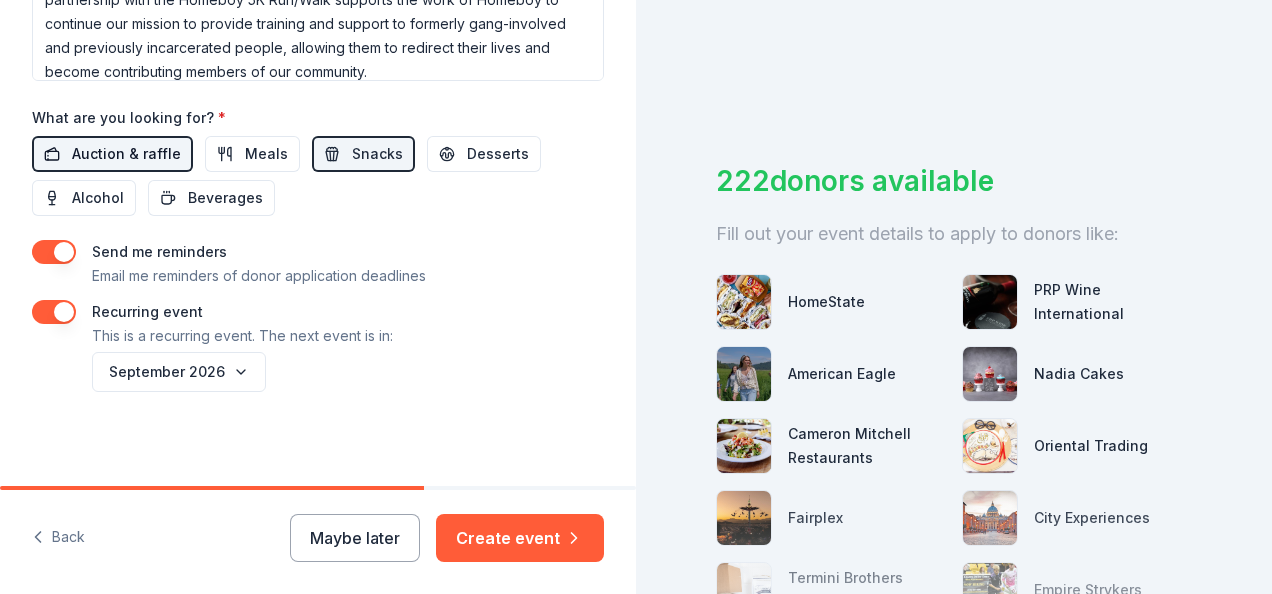 click on "Auction & raffle" at bounding box center (126, 154) 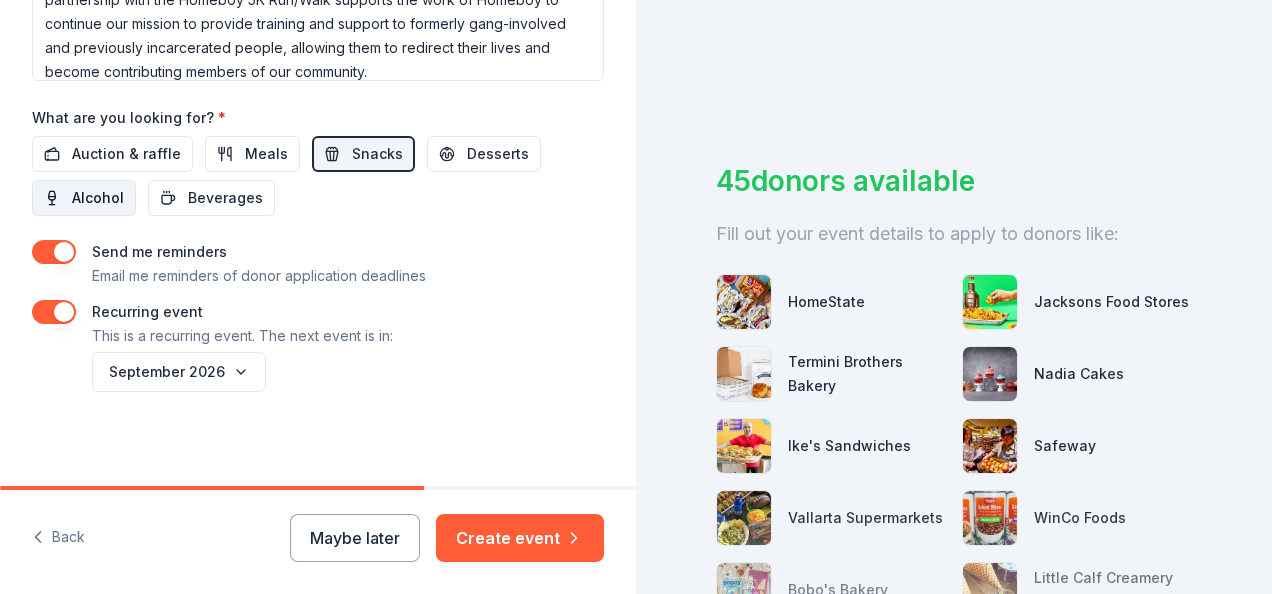 click on "Alcohol" at bounding box center [98, 198] 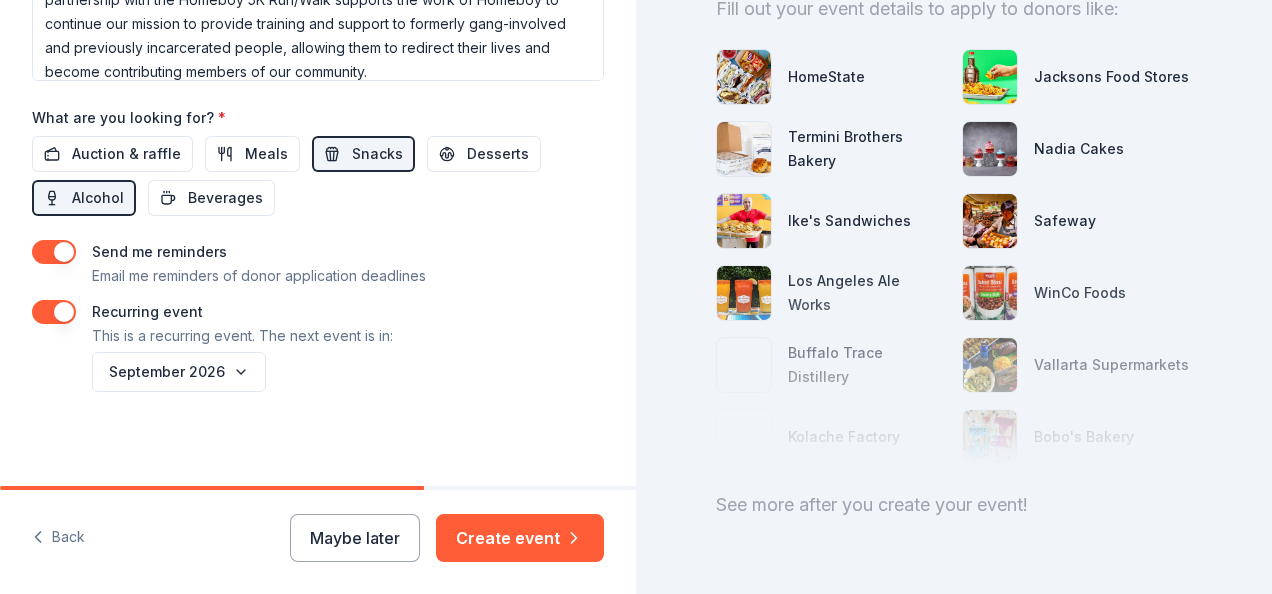 scroll, scrollTop: 295, scrollLeft: 0, axis: vertical 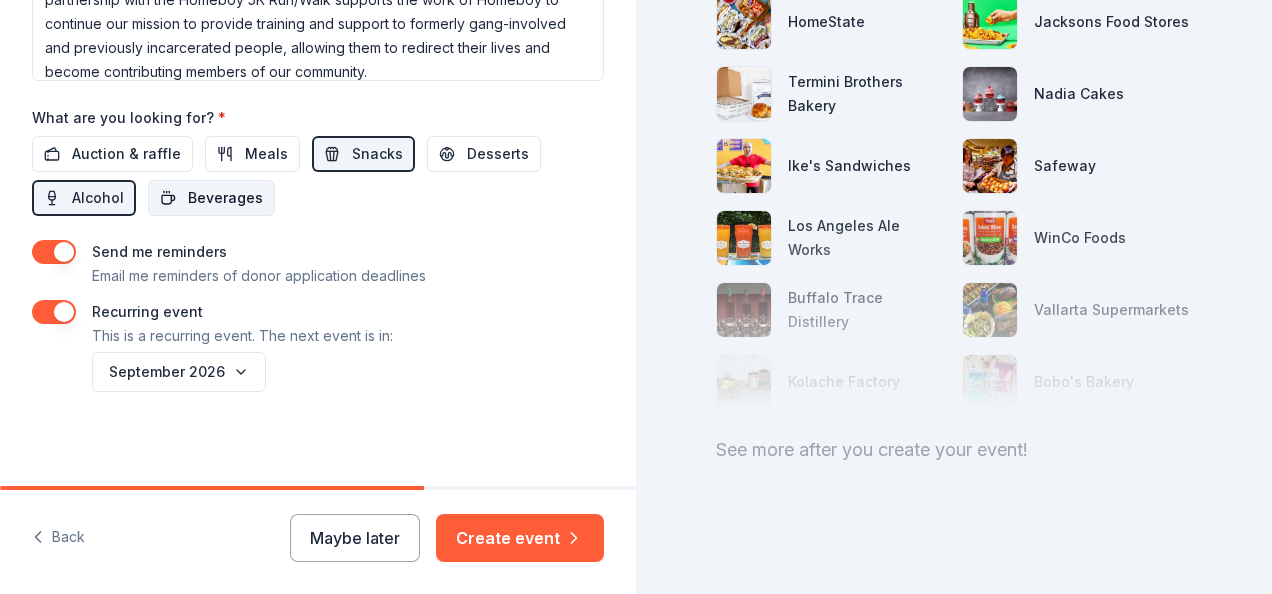click on "Beverages" at bounding box center (225, 198) 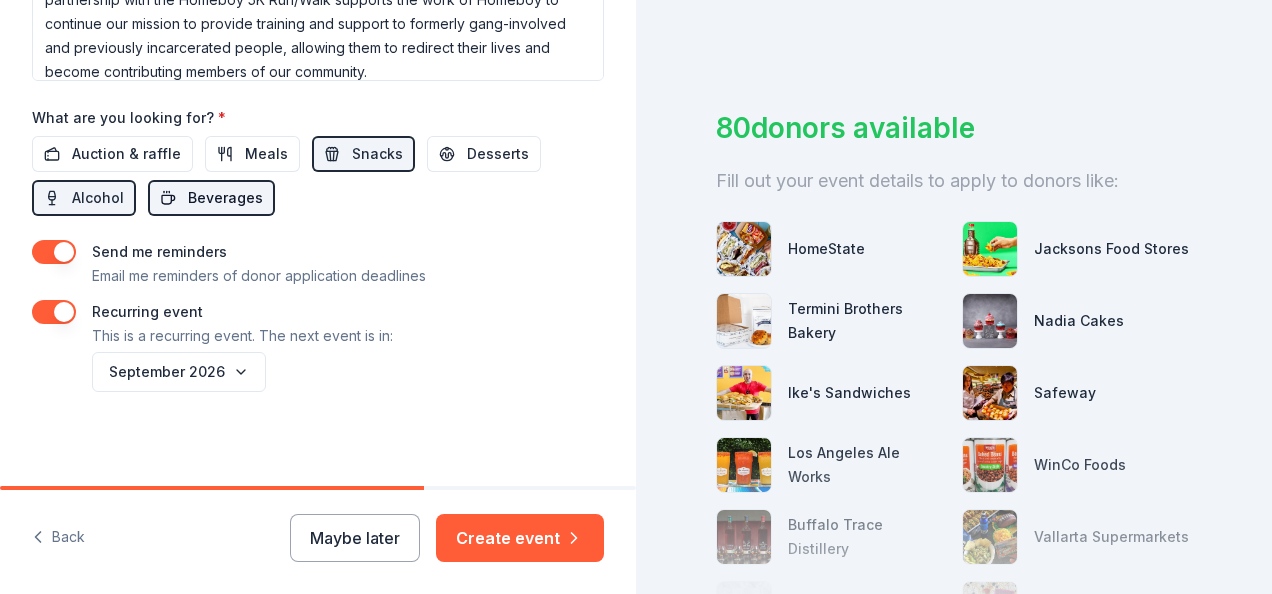 scroll, scrollTop: 295, scrollLeft: 0, axis: vertical 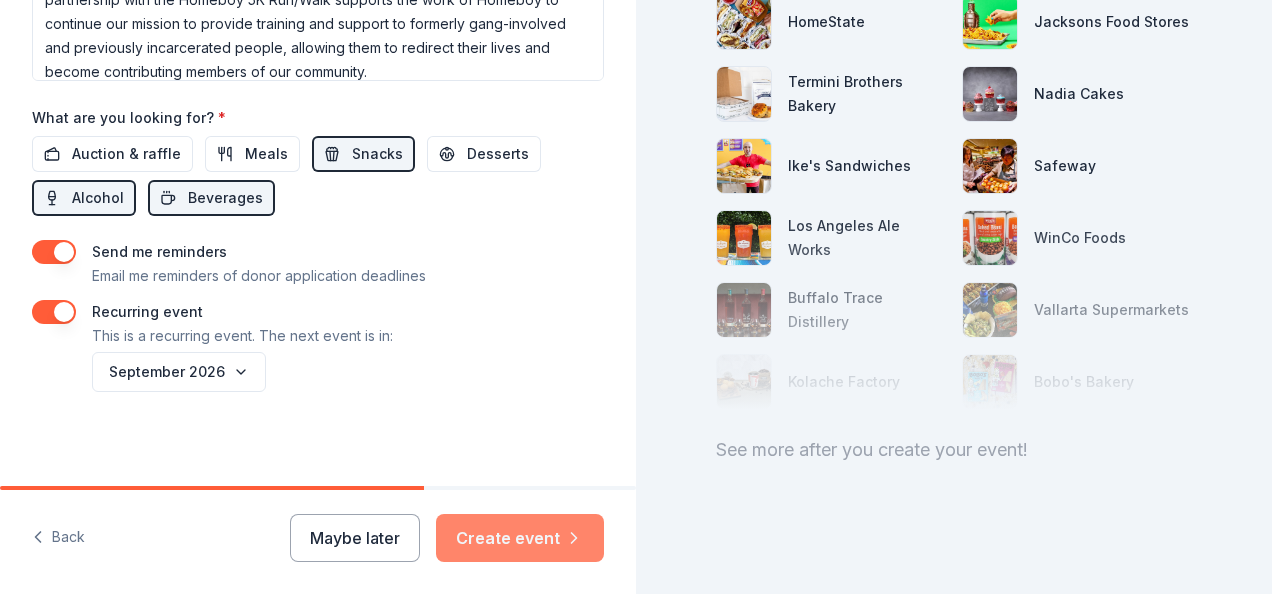 click on "Create event" at bounding box center (520, 538) 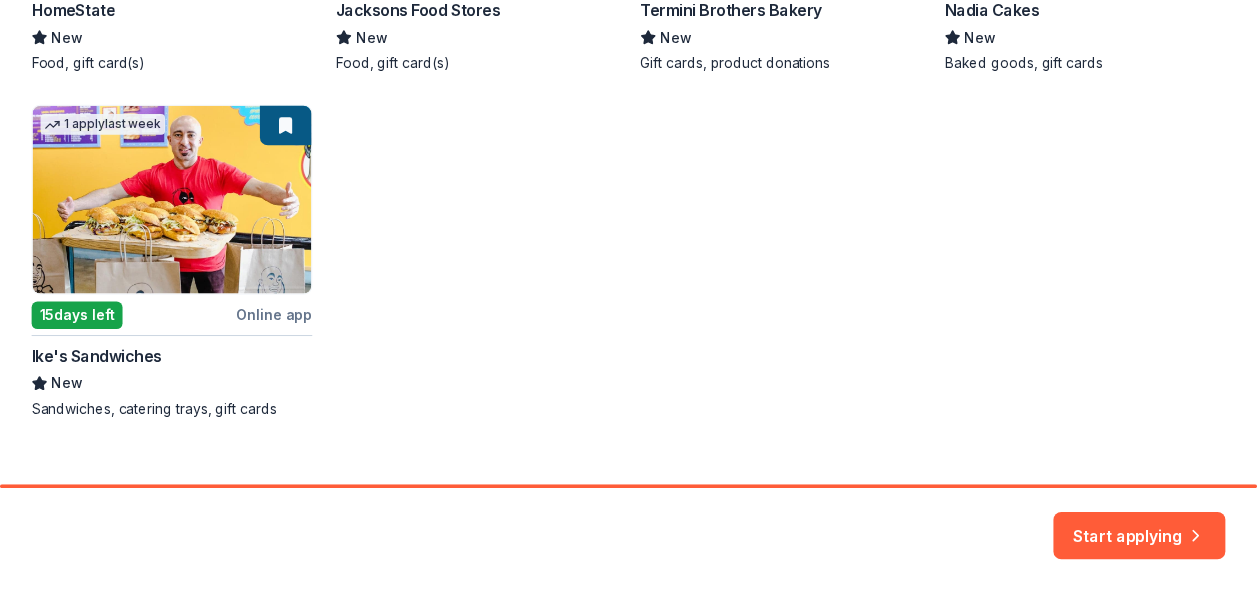 scroll, scrollTop: 684, scrollLeft: 0, axis: vertical 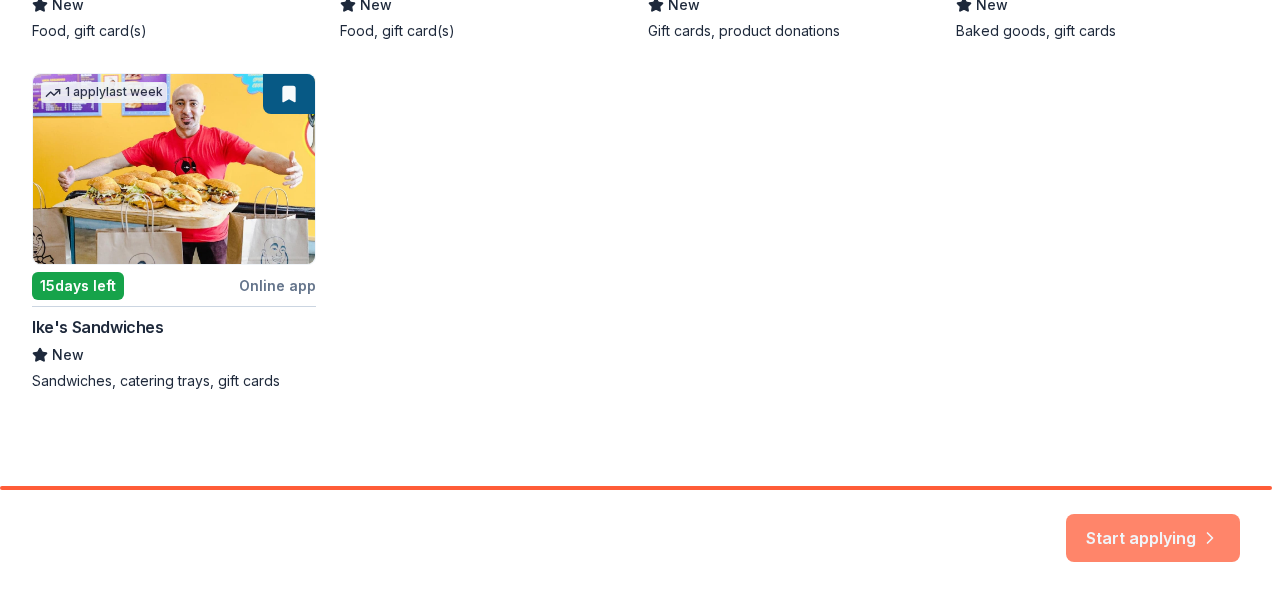click on "Start applying" at bounding box center [1153, 526] 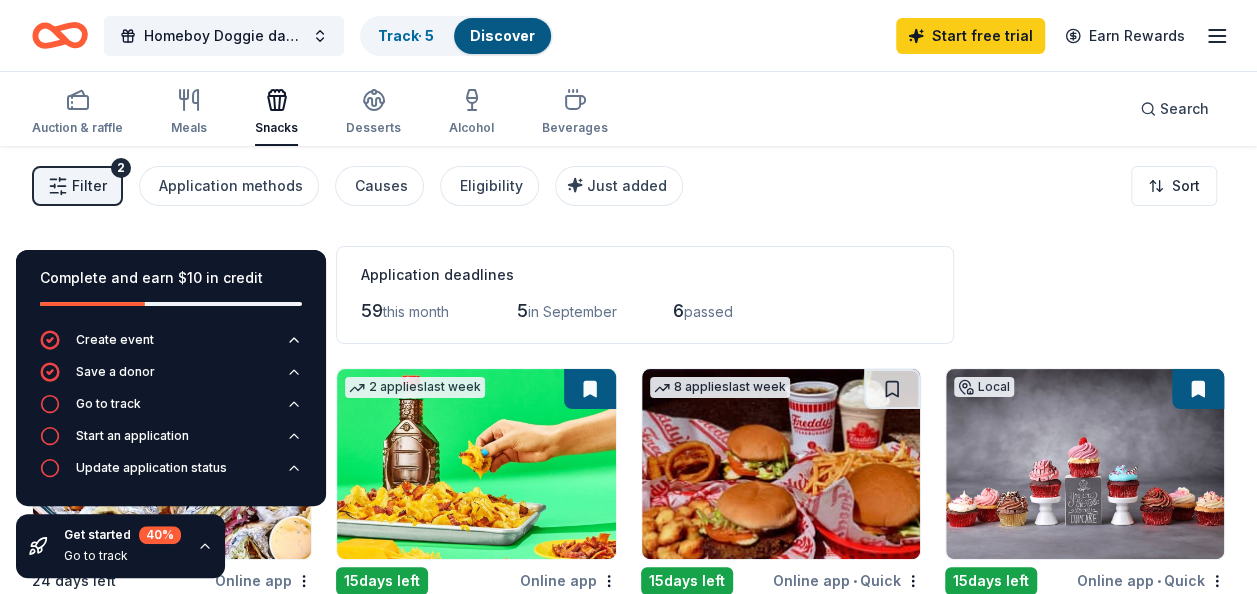 click on "Filter 2 Application methods Causes Eligibility Just added Sort" at bounding box center [628, 186] 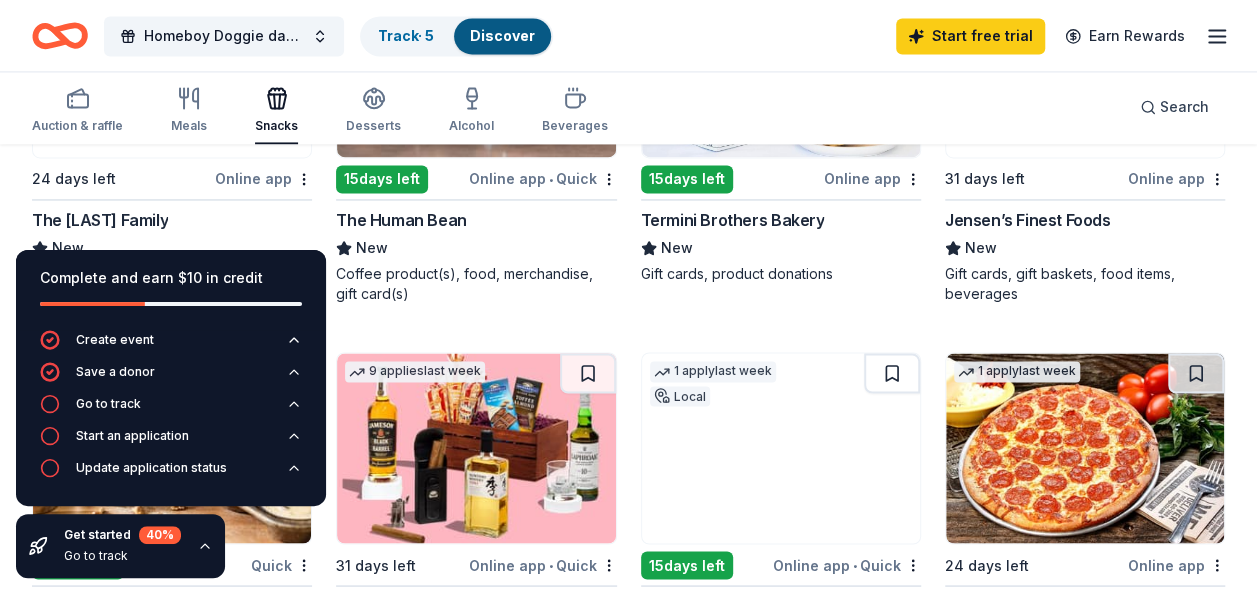 scroll, scrollTop: 1323, scrollLeft: 0, axis: vertical 